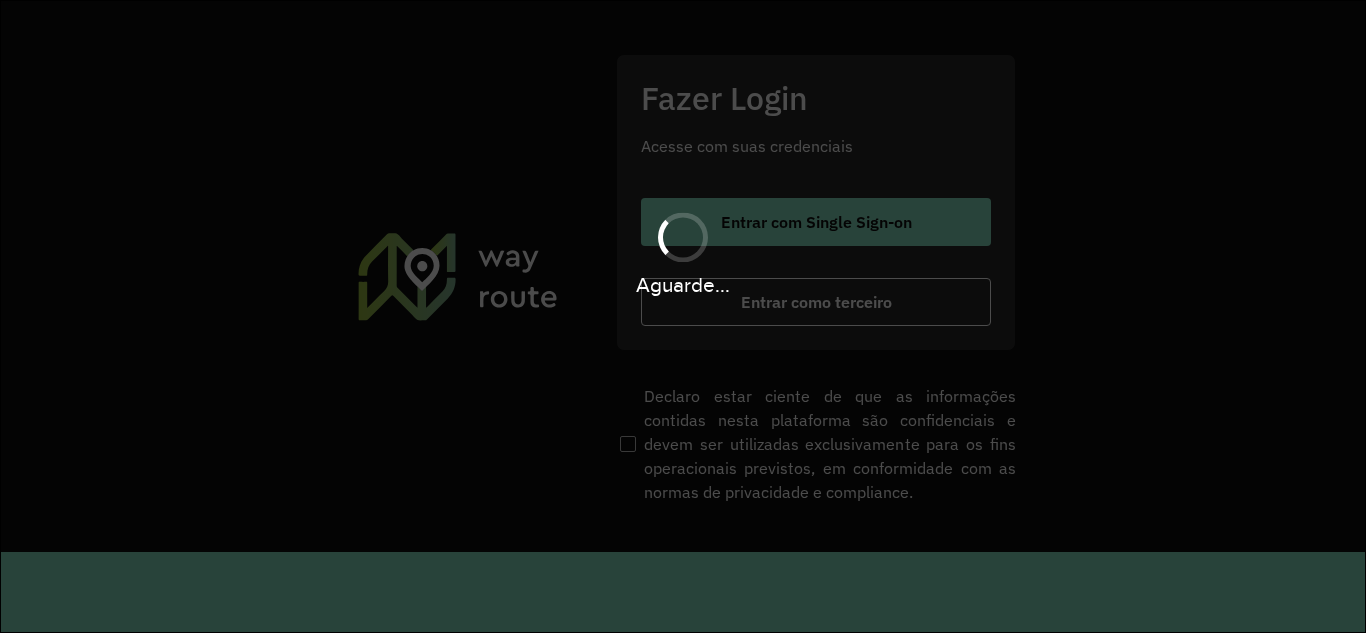 scroll, scrollTop: 0, scrollLeft: 0, axis: both 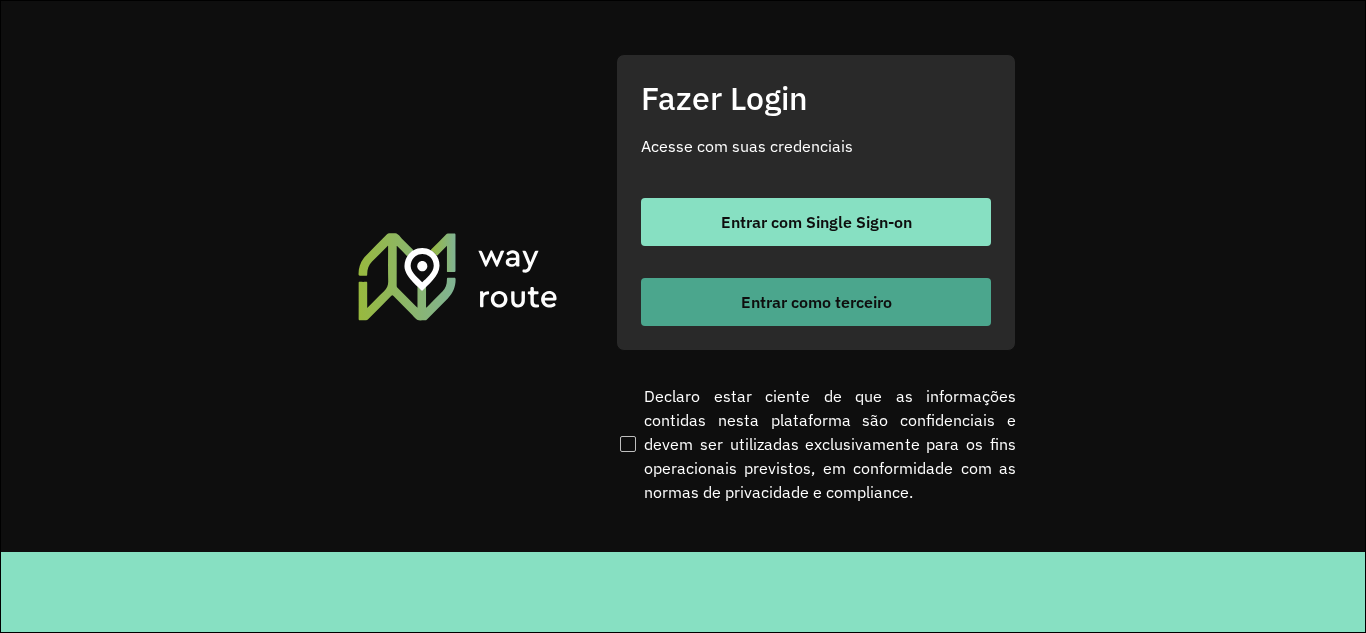 click on "Entrar como terceiro" at bounding box center [816, 302] 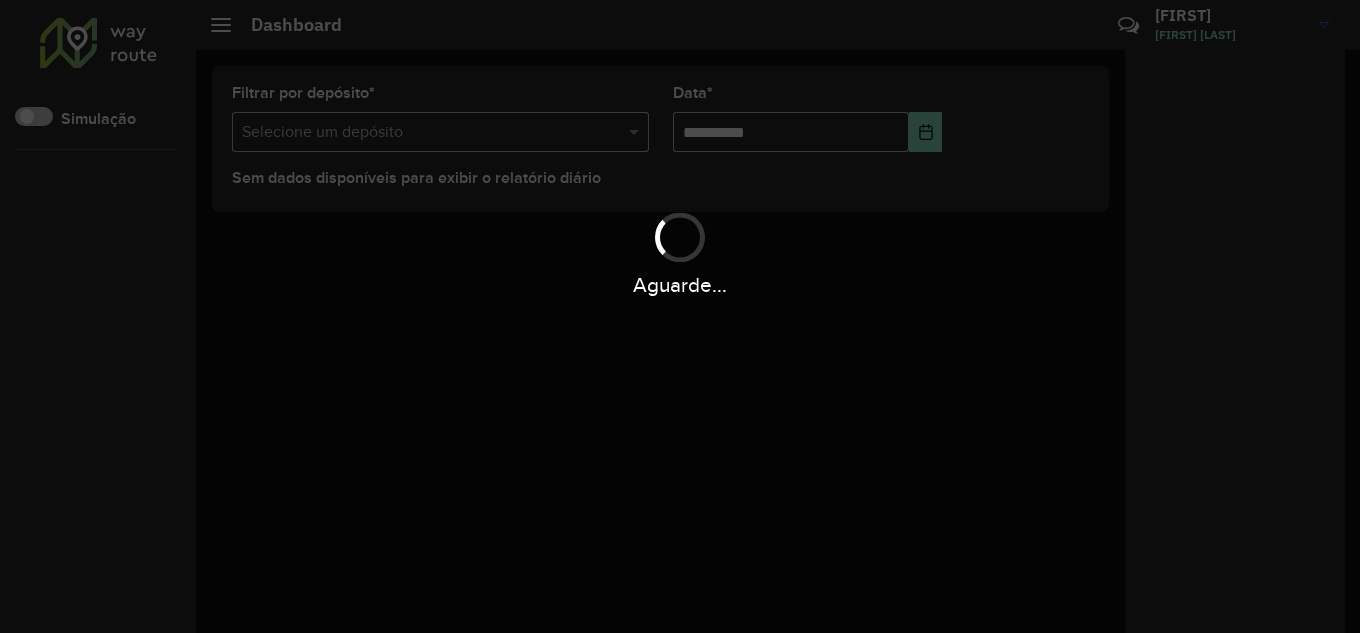 scroll, scrollTop: 0, scrollLeft: 0, axis: both 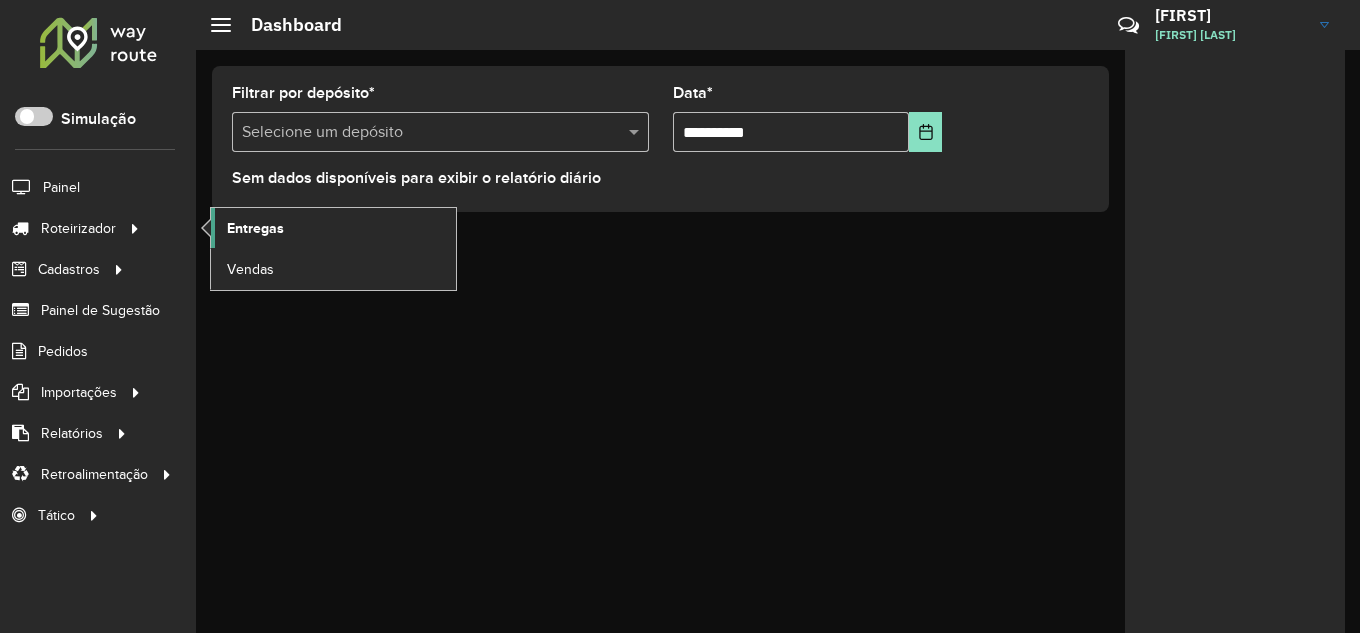click on "Entregas" 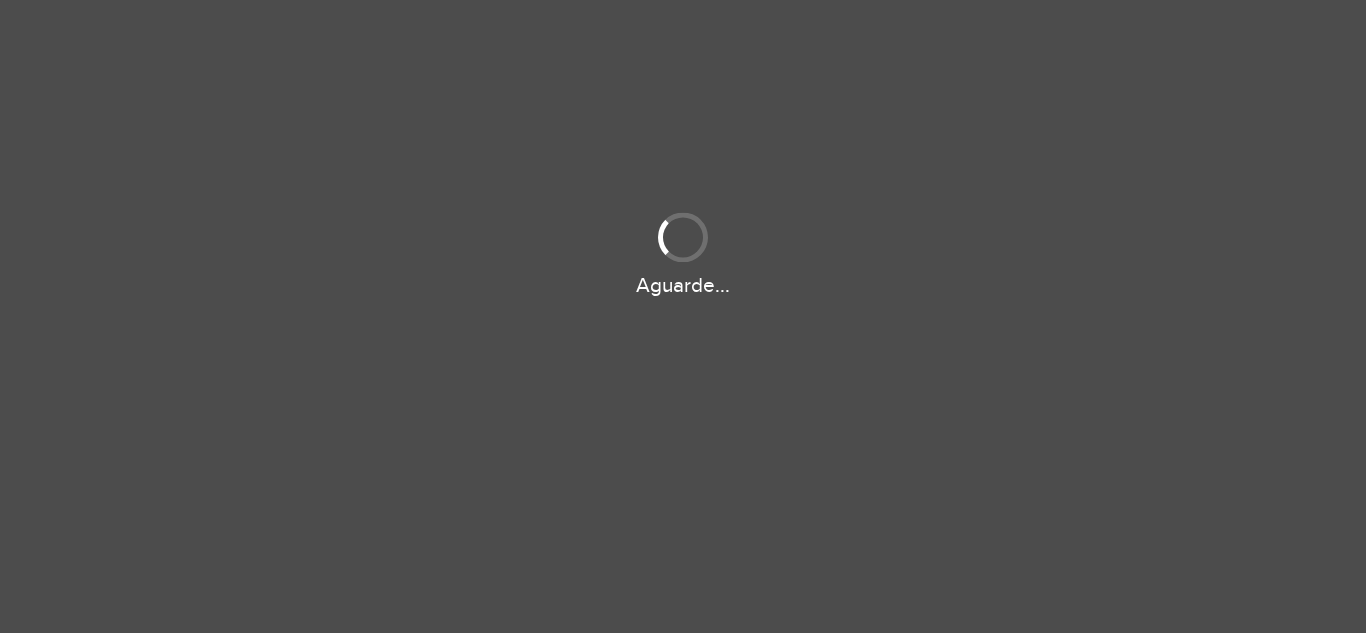 scroll, scrollTop: 0, scrollLeft: 0, axis: both 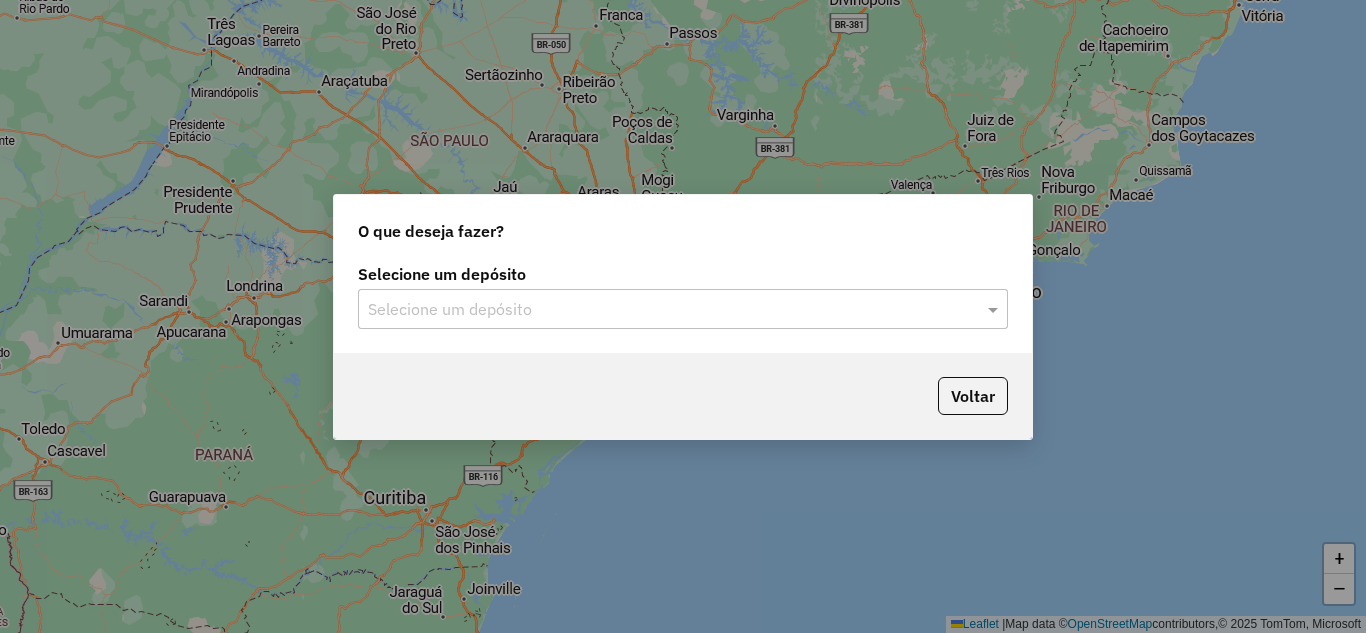 click 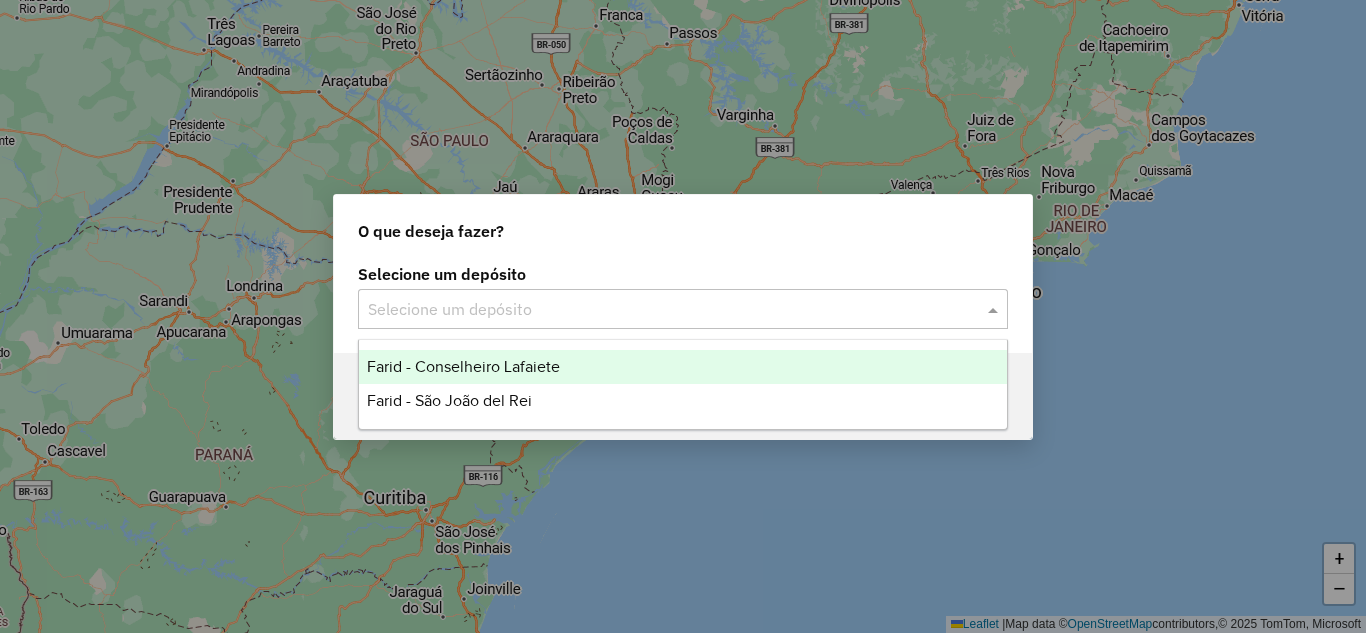 click on "Farid - Conselheiro Lafaiete" at bounding box center [463, 366] 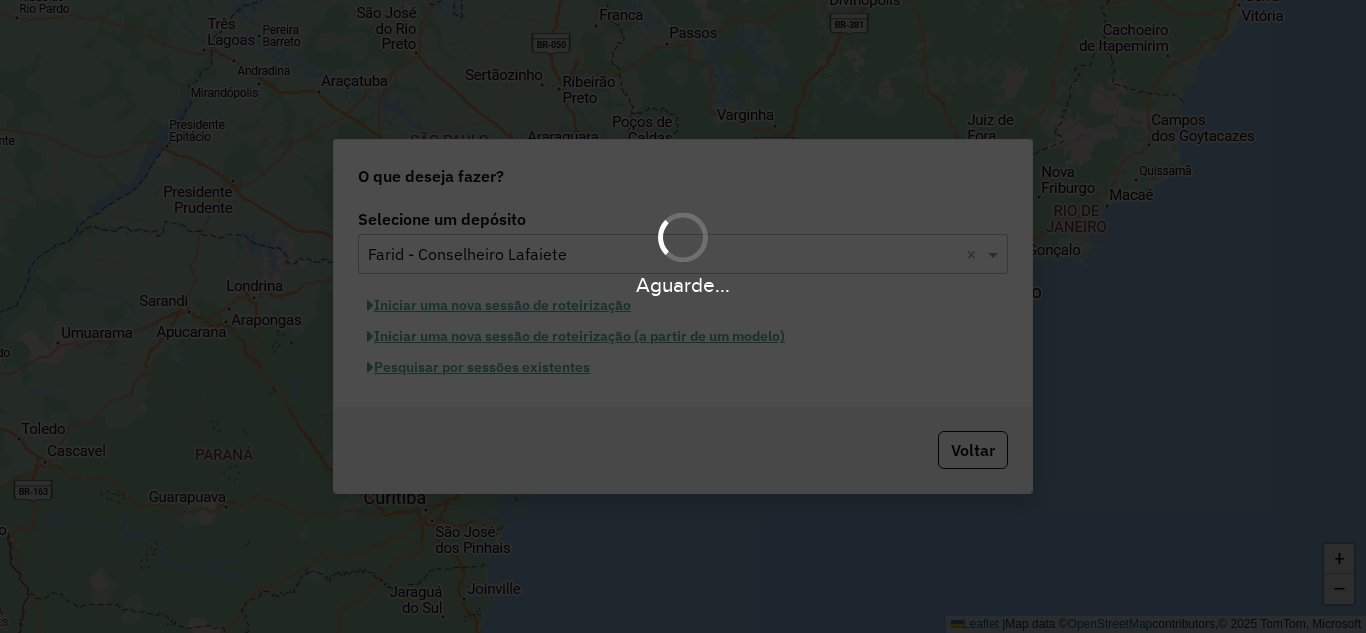 click on "Aguarde..." at bounding box center (683, 316) 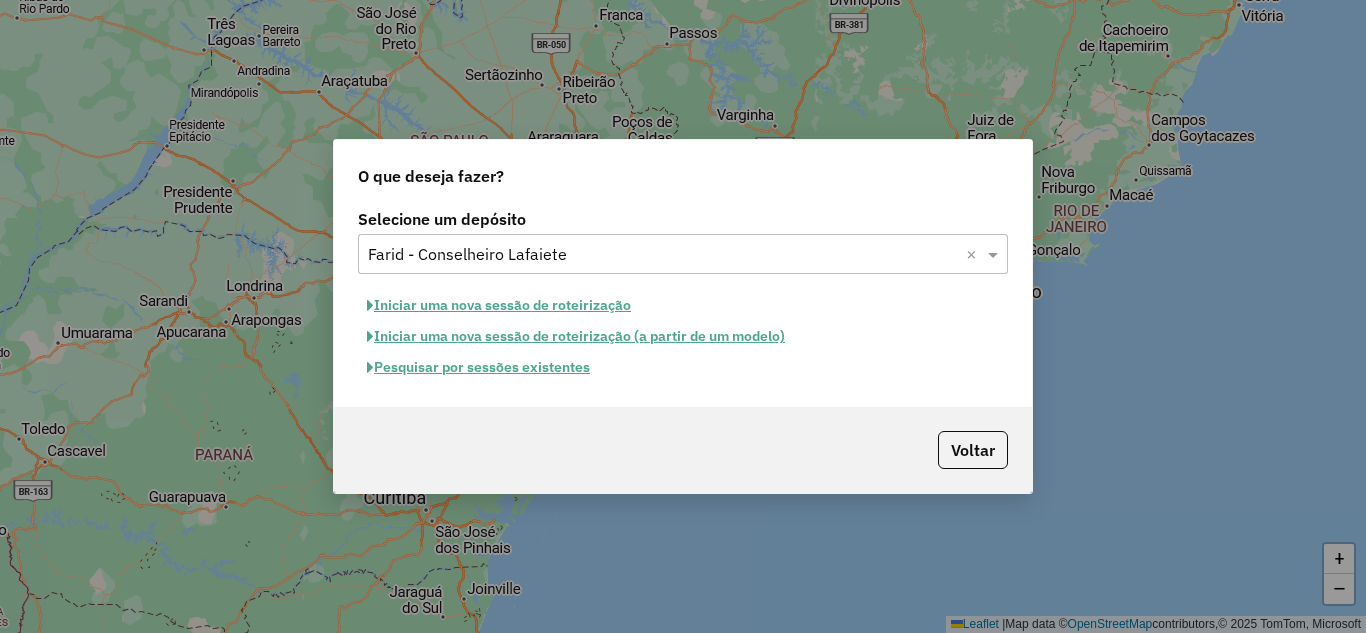 click on "Pesquisar por sessões existentes" 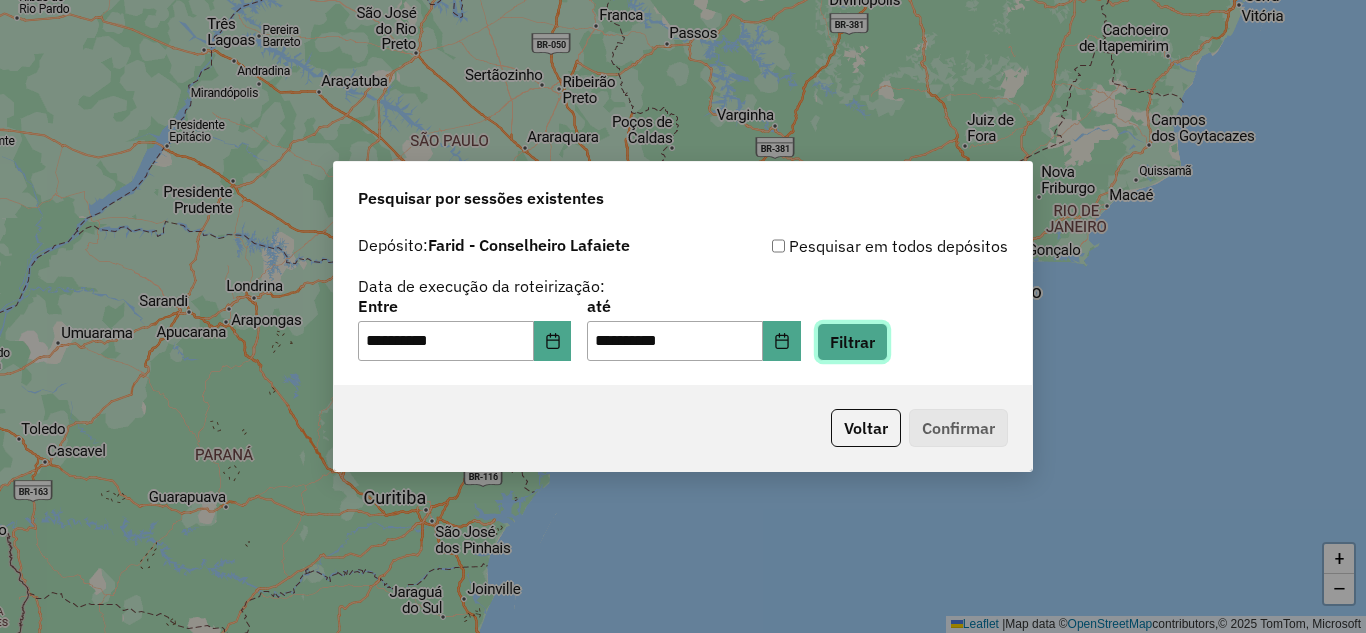 click on "Filtrar" 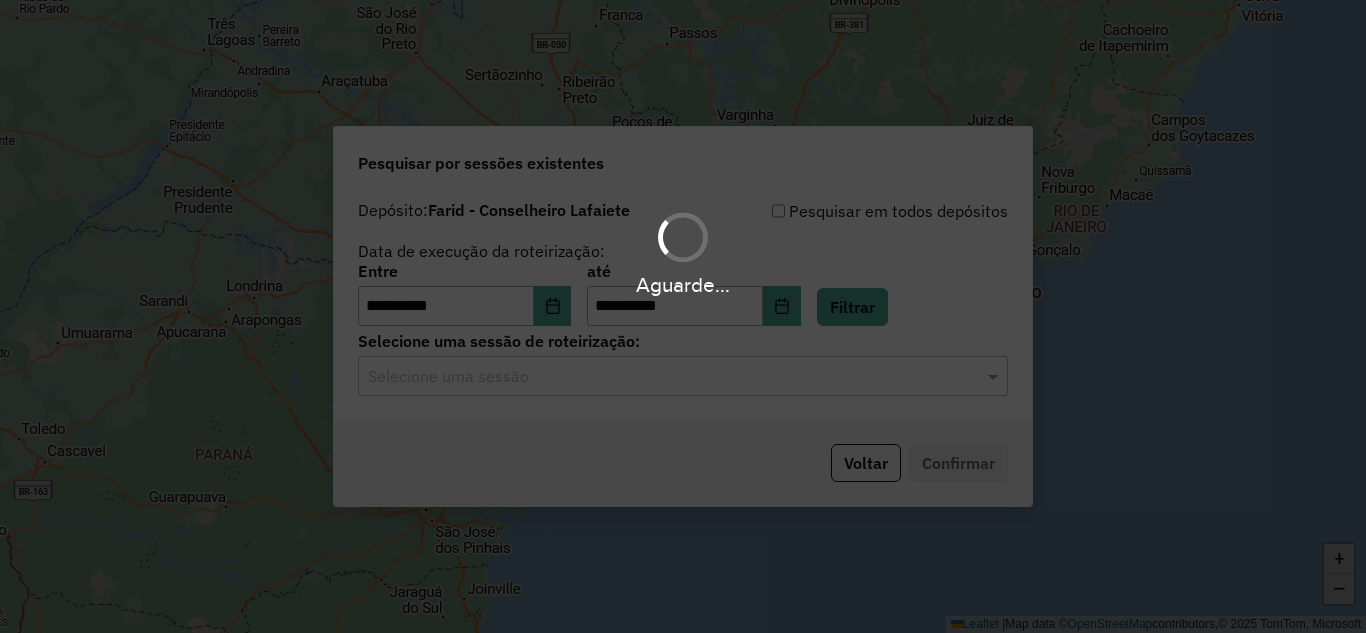 click on "Aguarde..." at bounding box center [683, 316] 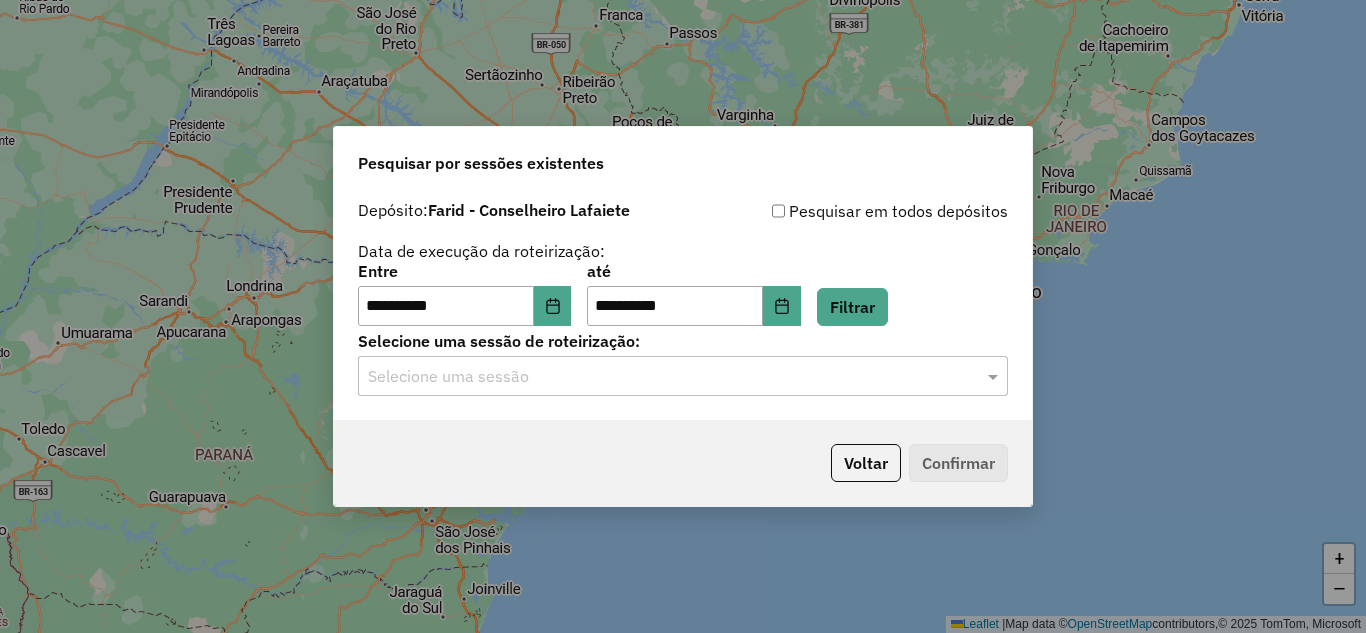 click 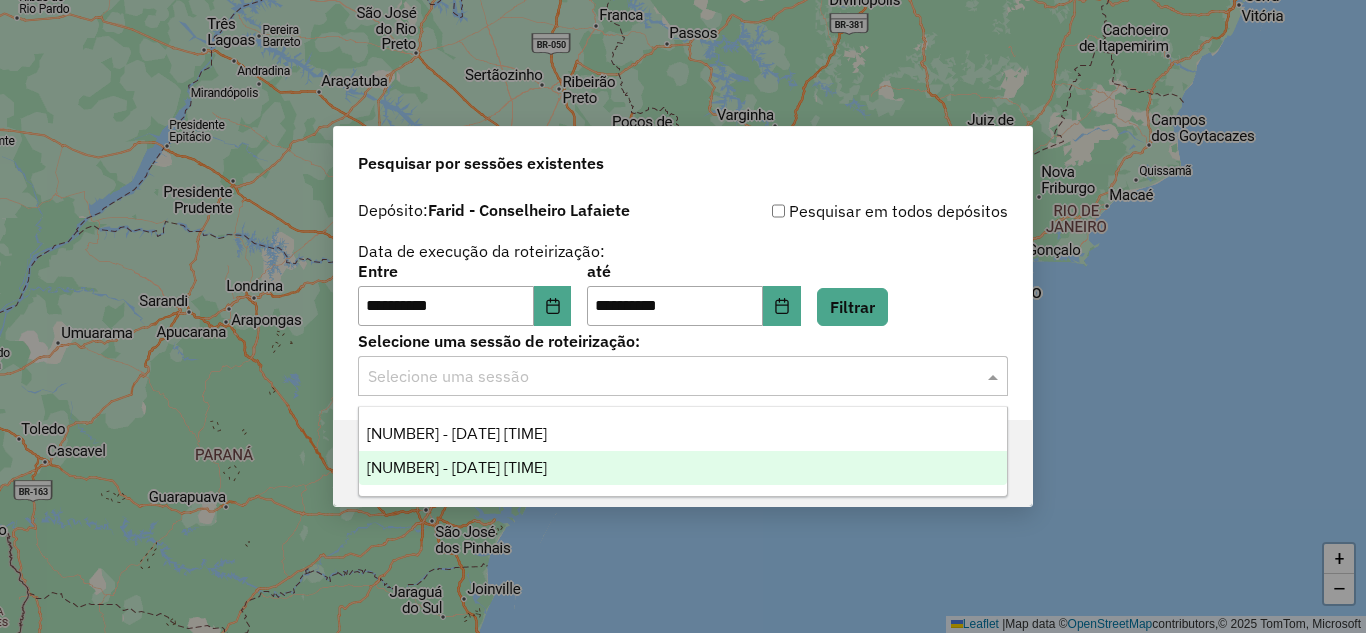 click on "974777 - 05/08/2025 17:58" at bounding box center [457, 467] 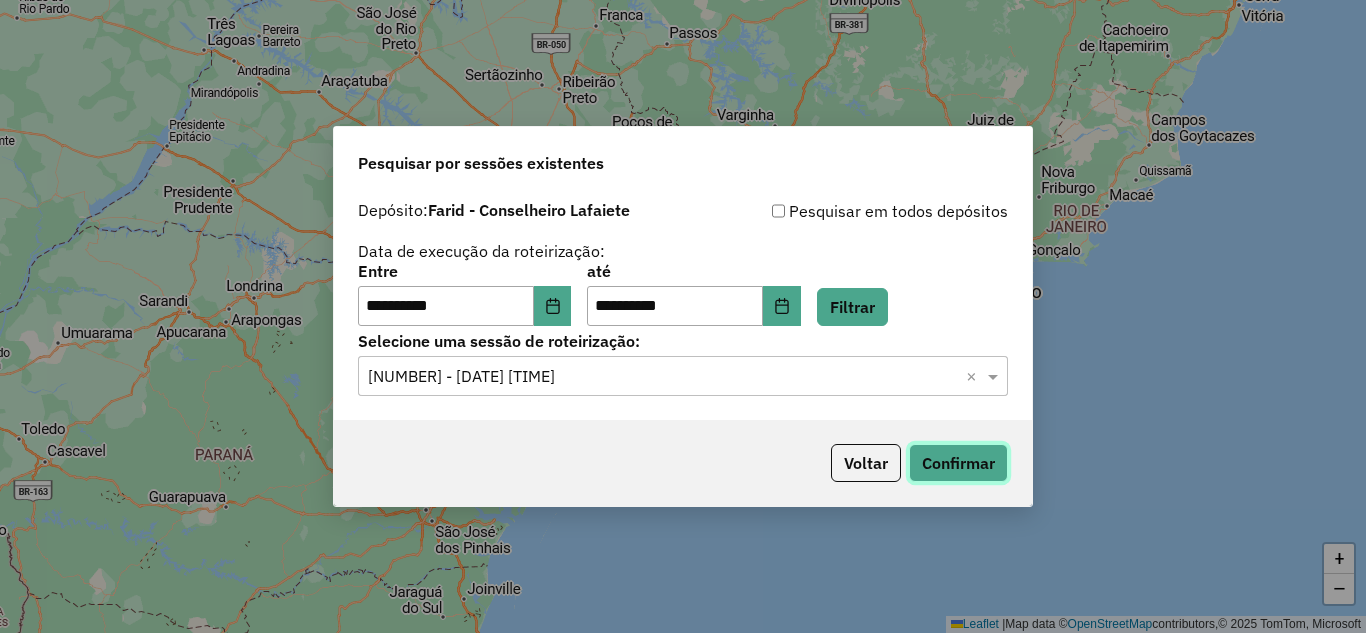 click on "Confirmar" 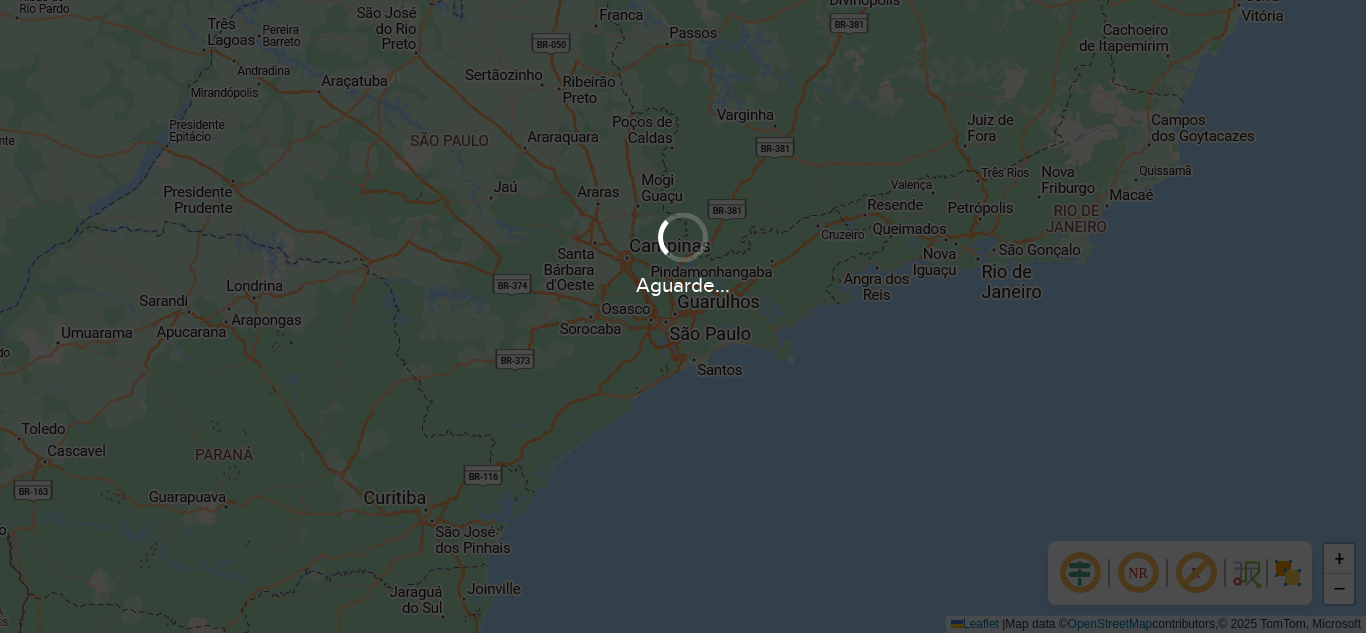 scroll, scrollTop: 0, scrollLeft: 0, axis: both 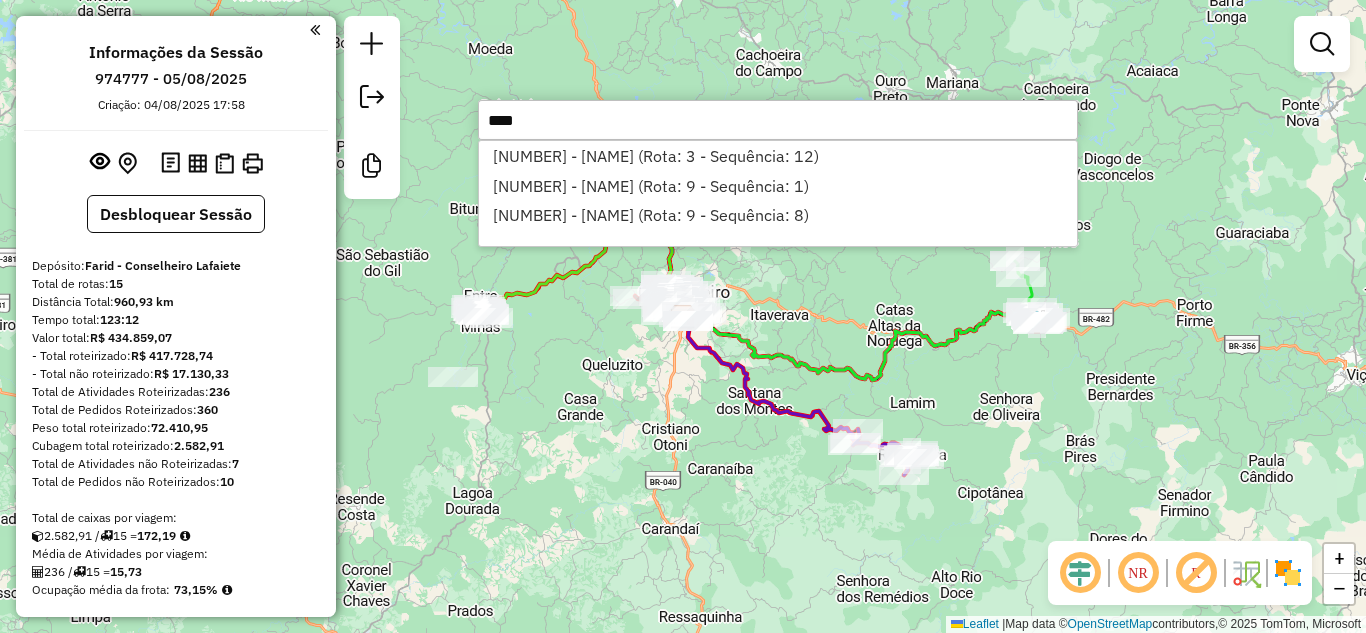 type on "****" 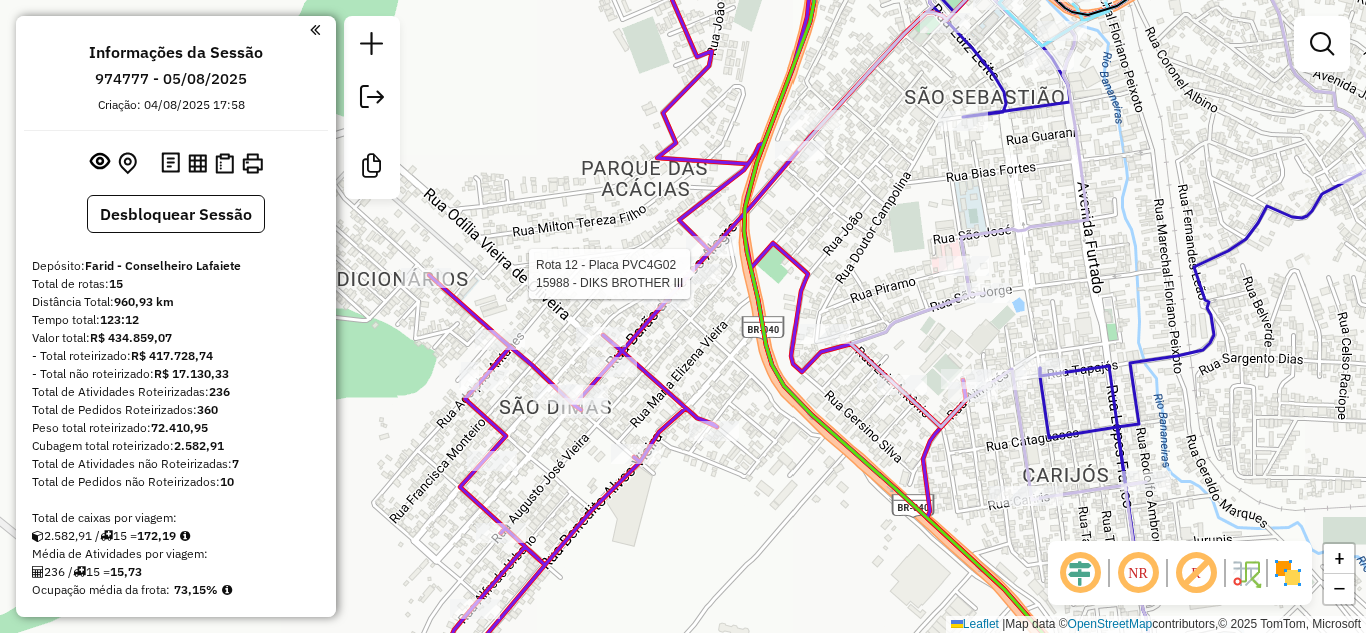 select on "**********" 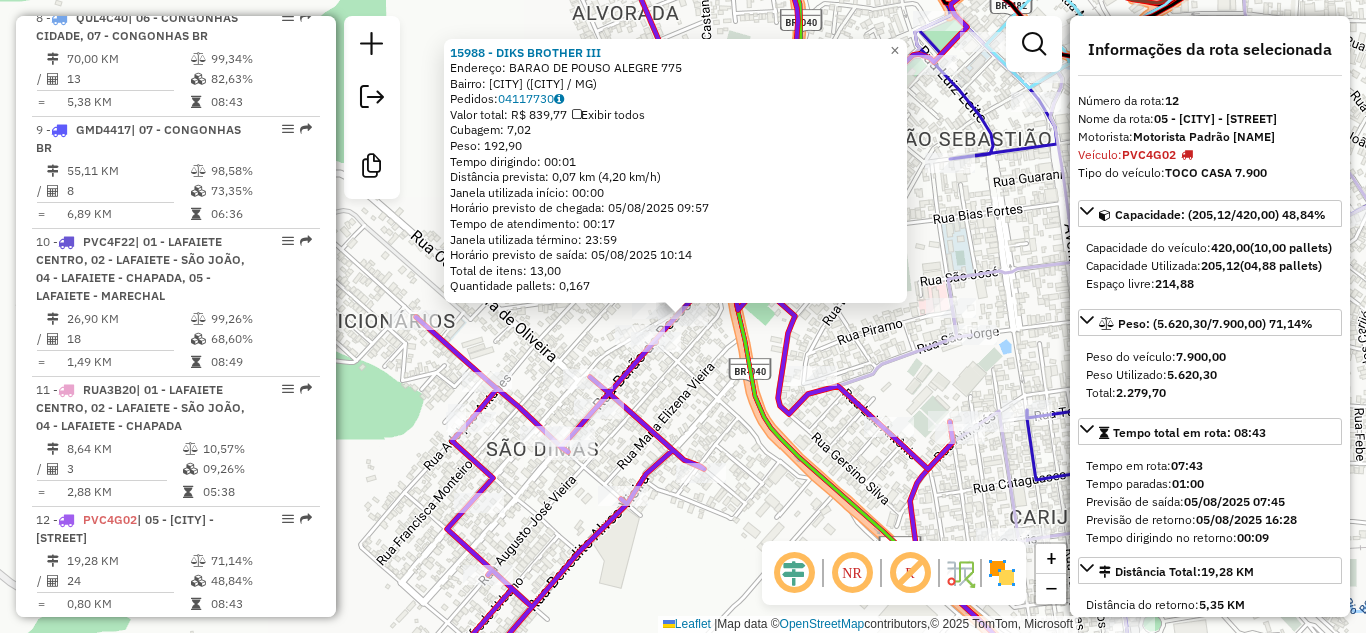 scroll, scrollTop: 2110, scrollLeft: 0, axis: vertical 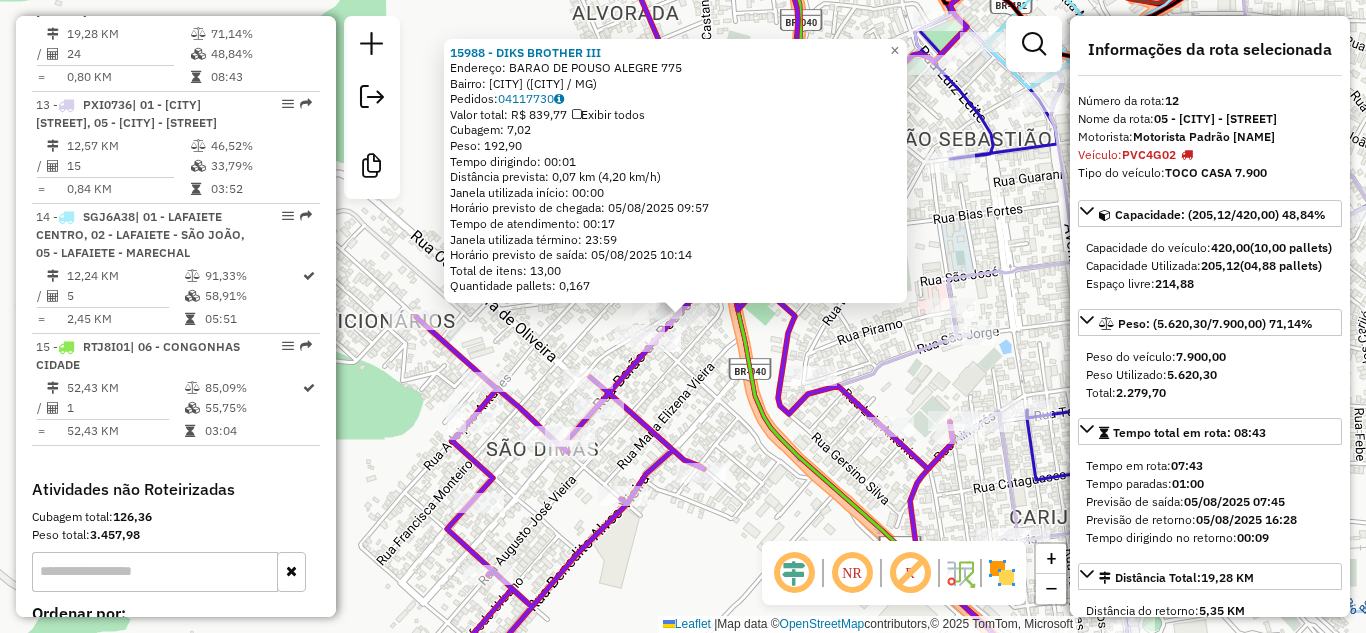 click on "Rota 13 - Placa [PLATE] [NUMBER] - [NAME] [NUMBER] - [NAME] Endereço: [STREET] [NUMBER] Bairro: [CITY] ([CITY] / MG) Pedidos: 04117730 Valor total: R$ [PRICE] Exibir todos Cubagem: [NUMBER] Peso: [NUMBER] Tempo dirigindo: 00:01 Distância prevista: 0,07 km (4,20 km/h) Janela utilizada início: 00:00 Horário previsto de chegada: 05/08/2025 09:57 Tempo de atendimento: 00:17 Janela utilizada término: 23:59 Horário previsto de saída: 05/08/2025 10:14 Total de itens: 13,00 Quantidade pallets: 0,167 × Janela de atendimento Grade de atendimento Capacidade Transportadoras Veículos Cliente Pedidos Rotas Selecione os dias de semana para filtrar as janelas de atendimento Seg Ter Qua Qui Sex Sáb Dom Informe o período da janela de atendimento: De: Até: Filtrar exatamente a janela do cliente Considerar janela de atendimento padrão Selecione os dias de semana para filtrar as grades de atendimento Seg Ter Qua Qui Sex Sáb" 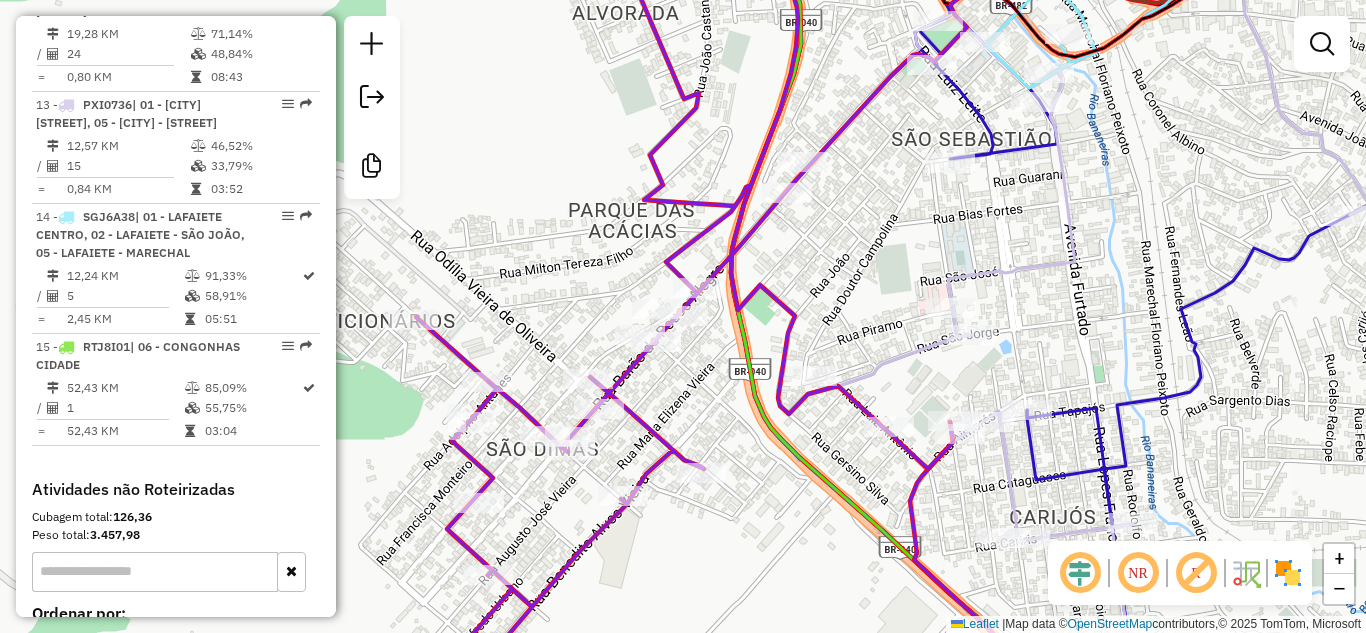 click on "Janela de atendimento Grade de atendimento Capacidade Transportadoras Veículos Cliente Pedidos  Rotas Selecione os dias de semana para filtrar as janelas de atendimento  Seg   Ter   Qua   Qui   Sex   Sáb   Dom  Informe o período da janela de atendimento: De: Até:  Filtrar exatamente a janela do cliente  Considerar janela de atendimento padrão  Selecione os dias de semana para filtrar as grades de atendimento  Seg   Ter   Qua   Qui   Sex   Sáb   Dom   Considerar clientes sem dia de atendimento cadastrado  Clientes fora do dia de atendimento selecionado Filtrar as atividades entre os valores definidos abaixo:  Peso mínimo:   Peso máximo:   Cubagem mínima:   Cubagem máxima:   De:   Até:  Filtrar as atividades entre o tempo de atendimento definido abaixo:  De:   Até:   Considerar capacidade total dos clientes não roteirizados Transportadora: Selecione um ou mais itens Tipo de veículo: Selecione um ou mais itens Veículo: Selecione um ou mais itens Motorista: Selecione um ou mais itens Nome: Rótulo:" 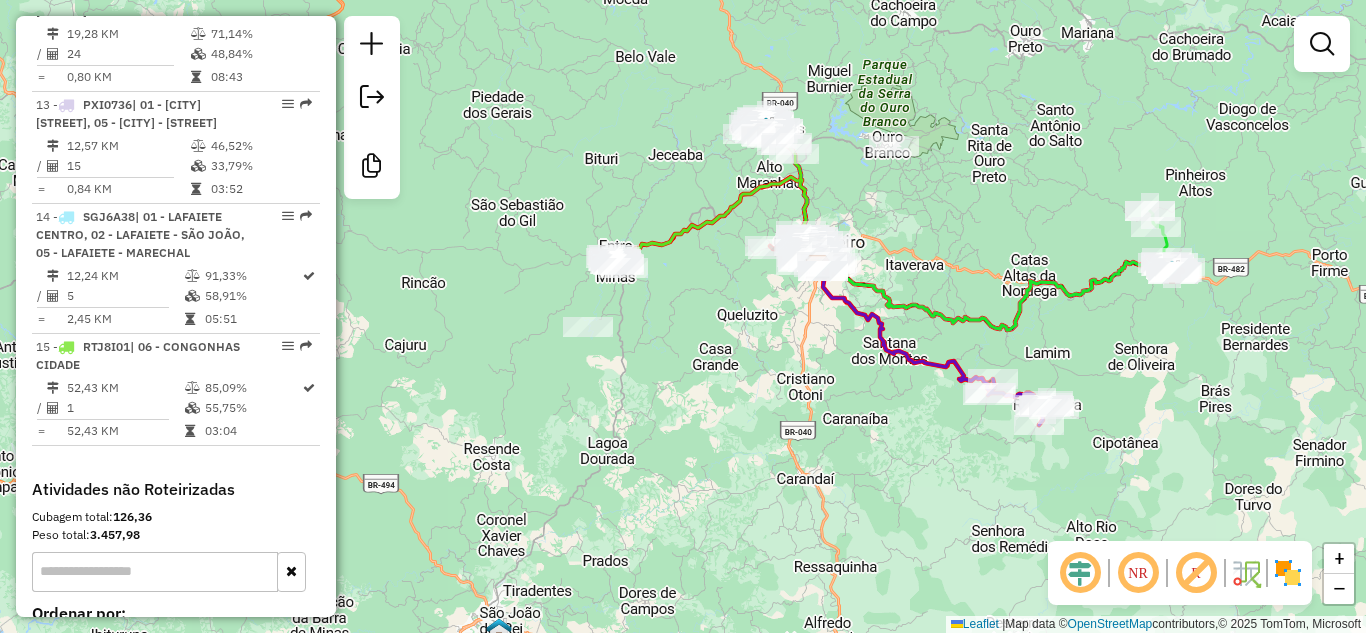drag, startPoint x: 1055, startPoint y: 242, endPoint x: 980, endPoint y: 218, distance: 78.74643 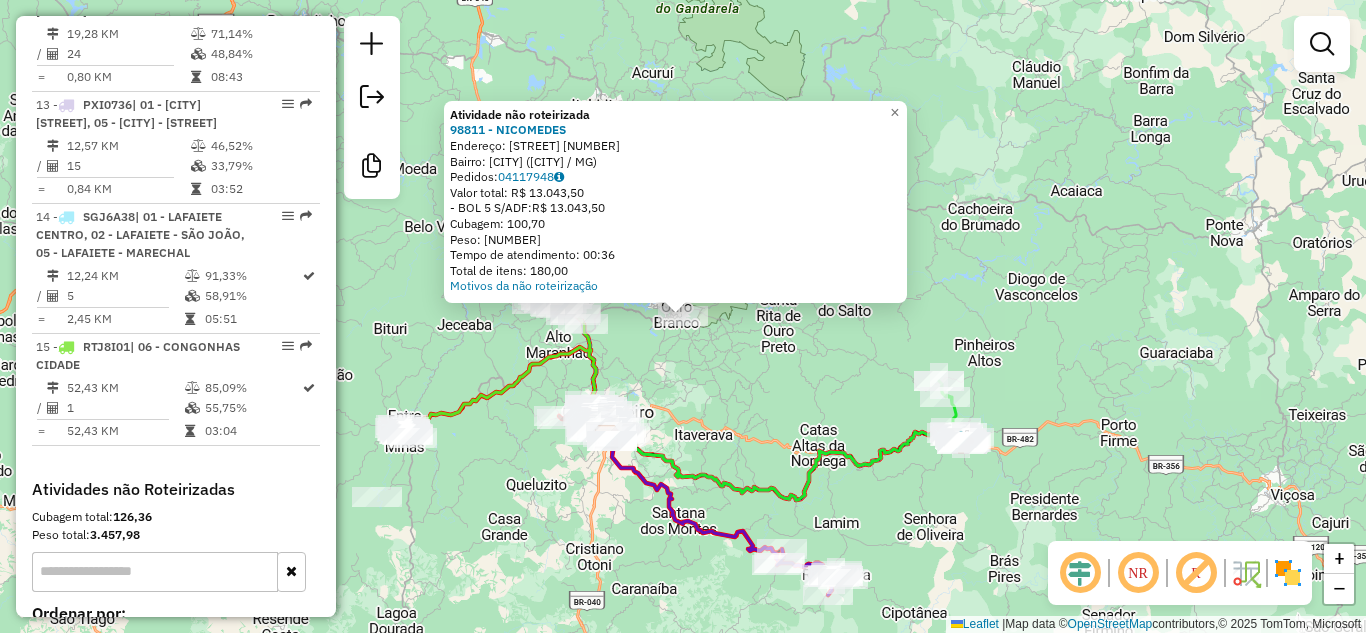 click on "Atividade não roteirizada [NUMBER] - [NAME] Endereço: [STREET] [NUMBER] Bairro: [CITY] ([CITY] / MG) Pedidos: 04117948 Valor total: R$ [PRICE] -BOL 5 S/ADF: R$ [PRICE] Cubagem: [NUMBER] Peso: [NUMBER] Tempo de atendimento: 00:36 Total de itens: 180,00 Motivos da não roteirização × Janela de atendimento Grade de atendimento Capacidade Transportadoras Veículos Cliente Pedidos Rotas Selecione os dias de semana para filtrar as janelas de atendimento Seg Ter Qua Qui Sex Sáb Dom Informe o período da janela de atendimento: De: Até: Filtrar exatamente a janela do cliente Considerar janela de atendimento padrão Selecione os dias de semana para filtrar as grades de atendimento Seg Ter Qua Qui Sex Sáb Dom Considerar clientes sem dia de atendimento cadastrado Clientes fora do dia de atendimento selecionado Filtrar as atividades entre os valores definidos abaixo: Peso mínimo: Peso máximo: Cubagem mínima: Cubagem máxima: De: Até: +" 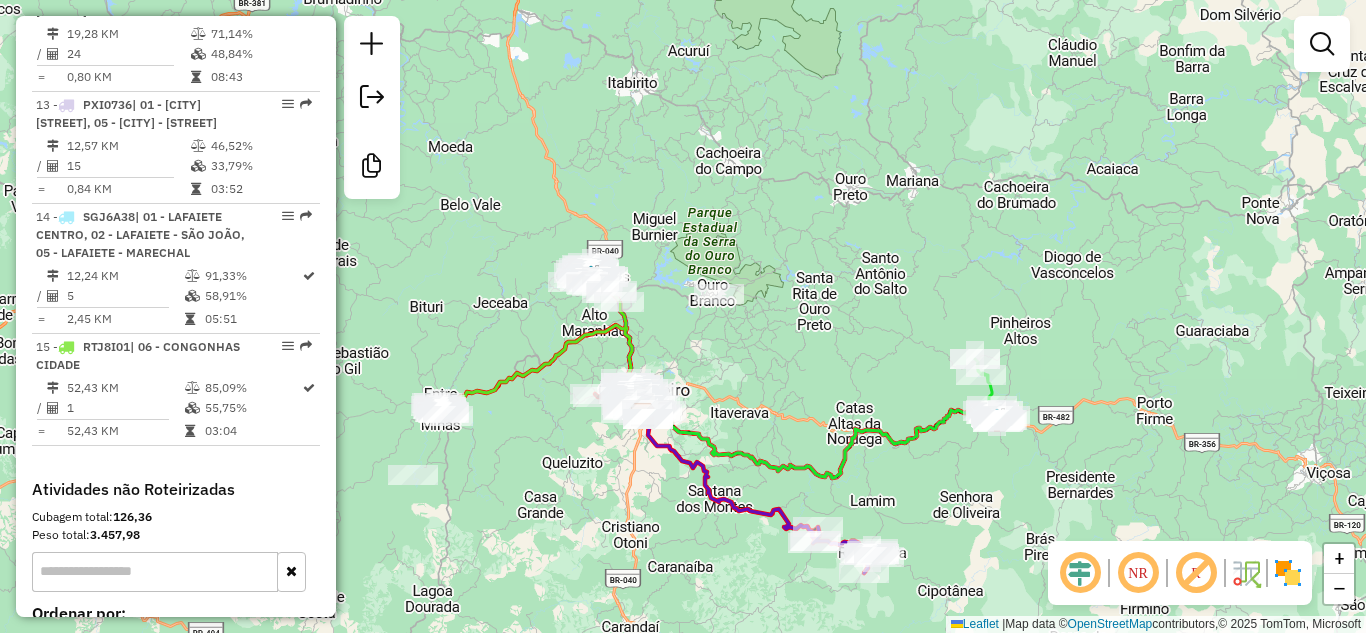 drag, startPoint x: 769, startPoint y: 392, endPoint x: 806, endPoint y: 378, distance: 39.56008 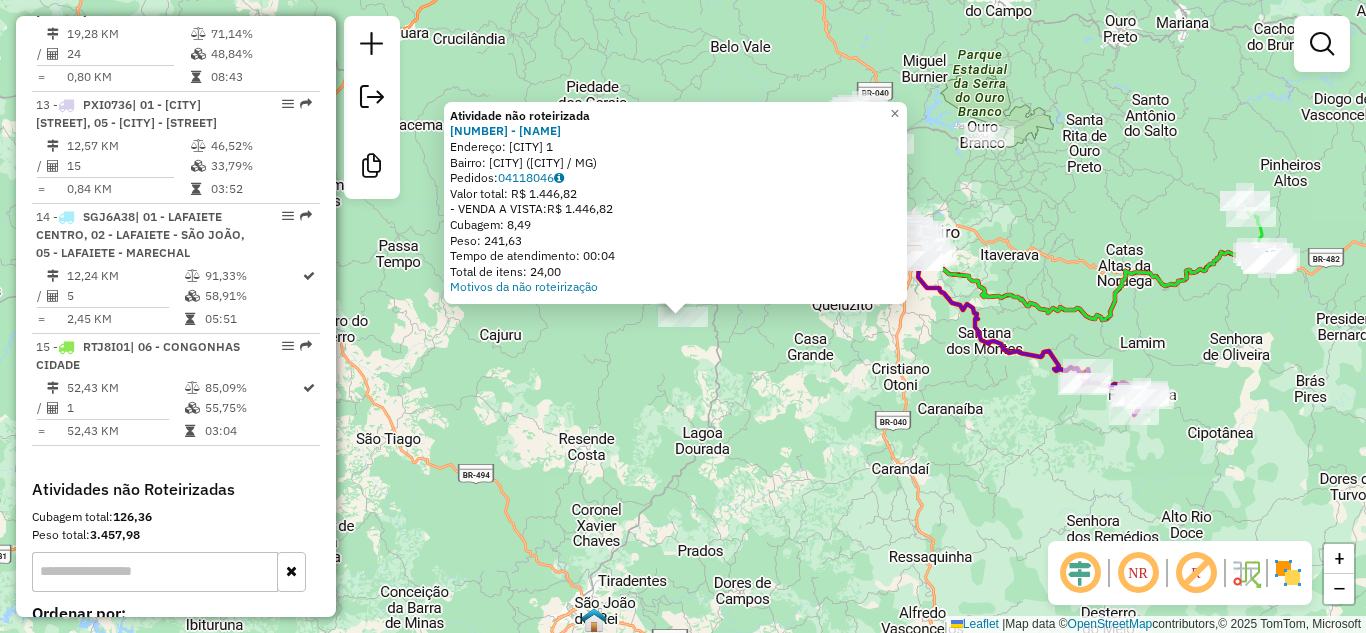 click on "Atividade não roteirizada [NUMBER] - [NAME] Endereço: [CITY] 1 Bairro: [CITY] ([CITY] / MG) Pedidos: 04118046 Valor total: R$ [PRICE] -VENDA A VISTA: R$ [PRICE] Cubagem: [NUMBER] Peso: [NUMBER] Tempo de atendimento: 00:04 Total de itens: 24,00 Motivos da não roteirização × Janela de atendimento Grade de atendimento Capacidade Transportadoras Veículos Cliente Pedidos Rotas Selecione os dias de semana para filtrar as janelas de atendimento Seg Ter Qua Qui Sex Sáb Dom Informe o período da janela de atendimento: De: Até: Filtrar exatamente a janela do cliente Considerar janela de atendimento padrão Selecione os dias de semana para filtrar as grades de atendimento Seg Ter Qua Qui Sex Sáb Dom Considerar clientes sem dia de atendimento cadastrado Clientes fora do dia de atendimento selecionado Filtrar as atividades entre os valores definidos abaixo: Peso mínimo: Peso máximo: Cubagem mínima: Cubagem máxima: De: De:" 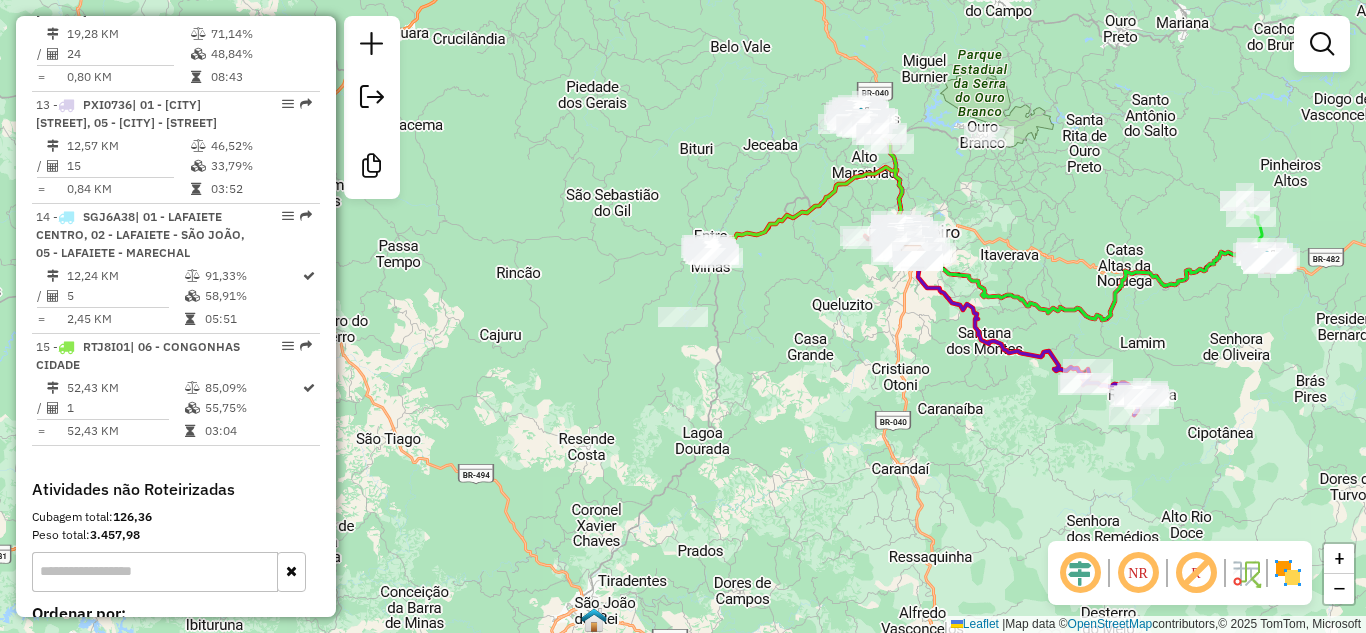 click on "Janela de atendimento Grade de atendimento Capacidade Transportadoras Veículos Cliente Pedidos  Rotas Selecione os dias de semana para filtrar as janelas de atendimento  Seg   Ter   Qua   Qui   Sex   Sáb   Dom  Informe o período da janela de atendimento: De: Até:  Filtrar exatamente a janela do cliente  Considerar janela de atendimento padrão  Selecione os dias de semana para filtrar as grades de atendimento  Seg   Ter   Qua   Qui   Sex   Sáb   Dom   Considerar clientes sem dia de atendimento cadastrado  Clientes fora do dia de atendimento selecionado Filtrar as atividades entre os valores definidos abaixo:  Peso mínimo:   Peso máximo:   Cubagem mínima:   Cubagem máxima:   De:   Até:  Filtrar as atividades entre o tempo de atendimento definido abaixo:  De:   Até:   Considerar capacidade total dos clientes não roteirizados Transportadora: Selecione um ou mais itens Tipo de veículo: Selecione um ou mais itens Veículo: Selecione um ou mais itens Motorista: Selecione um ou mais itens Nome: Rótulo:" 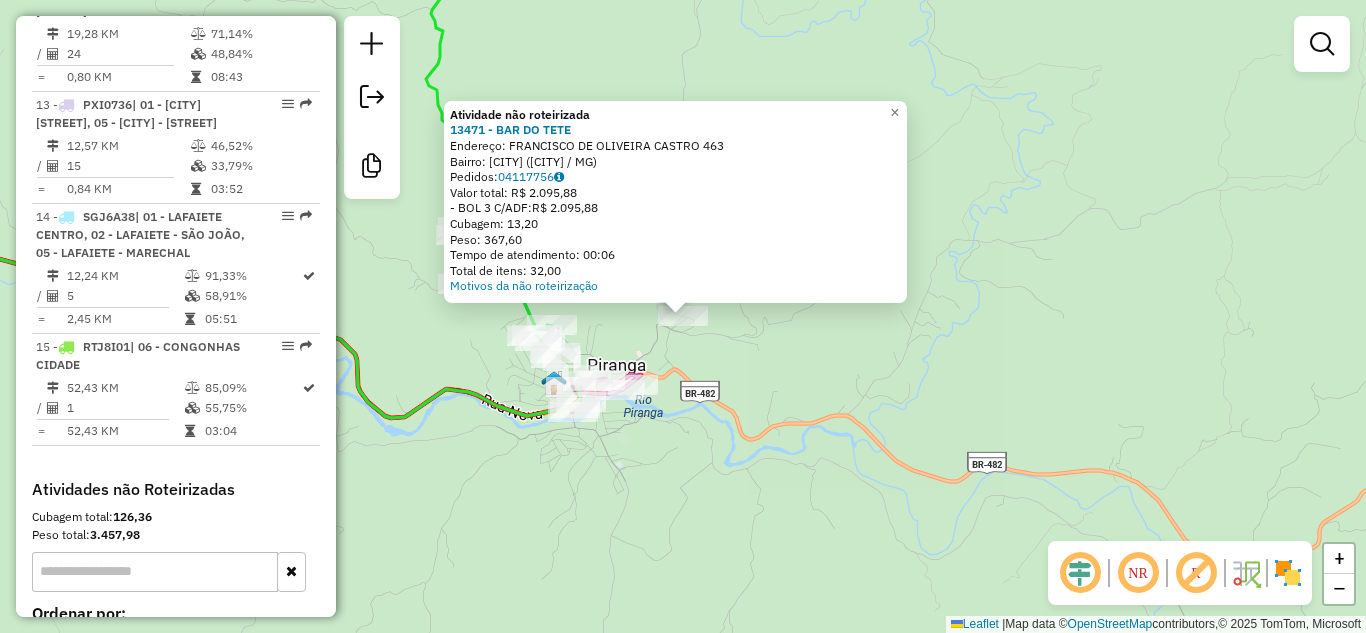 click on "Atividade não roteirizada [NUMBER] - [NAME] Endereço: [STREET] [NUMBER] Bairro: [CITY] ([CITY] / MG) Pedidos: 04117756 Valor total: R$ [PRICE] -BOL 3 C/ADF: R$ [PRICE] Cubagem: [NUMBER] Peso: [NUMBER] Tempo de atendimento: 00:06 Total de itens: 32,00 Motivos da não roteirização × Janela de atendimento Grade de atendimento Capacidade Transportadoras Veículos Cliente Pedidos Rotas Selecione os dias de semana para filtrar as janelas de atendimento Seg Ter Qua Qui Sex Sáb Dom Informe o período da janela de atendimento: De: Até: Filtrar exatamente a janela do cliente Considerar janela de atendimento padrão Selecione os dias de semana para filtrar as grades de atendimento Seg Ter Qua Qui Sex Sáb Dom Considerar clientes sem dia de atendimento cadastrado Clientes fora do dia de atendimento selecionado Filtrar as atividades entre os valores definidos abaixo: Peso mínimo: Peso máximo: Cubagem mínima: De: Até: +" 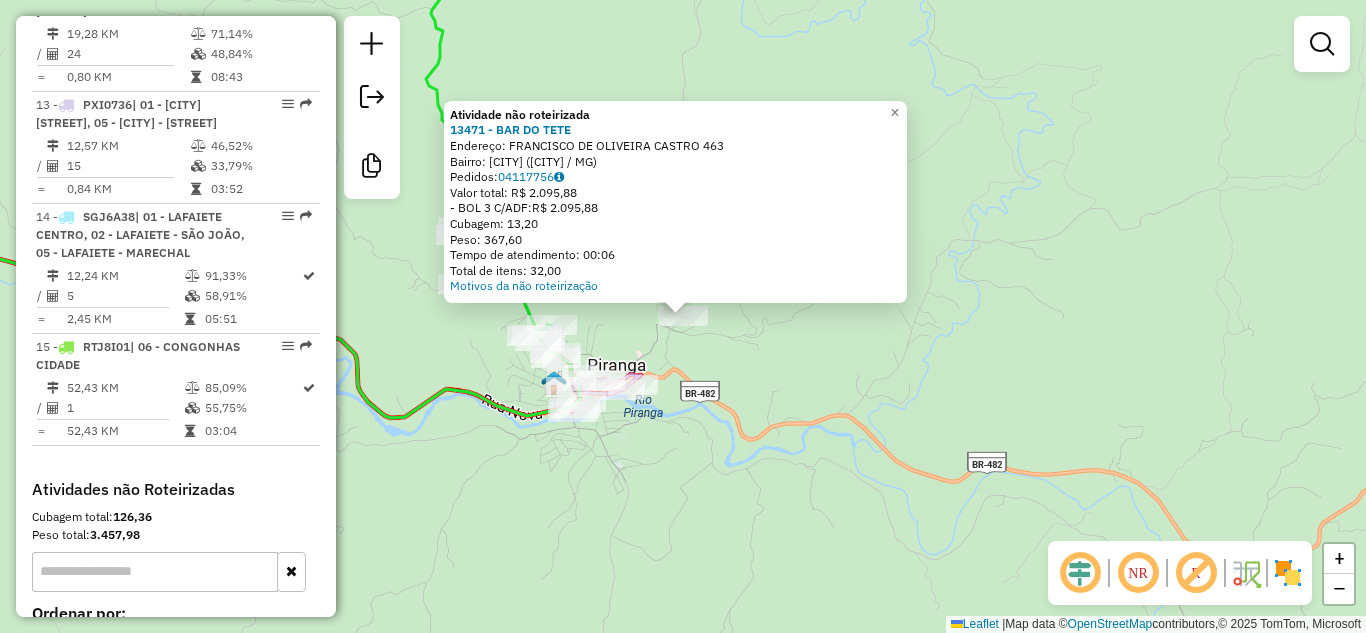 click on "Atividade não roteirizada [NUMBER] - [NAME] Endereço: [STREET] [NUMBER] Bairro: [CITY] ([CITY] / MG) Pedidos: 04117756 Valor total: R$ [PRICE] -BOL 3 C/ADF: R$ [PRICE] Cubagem: [NUMBER] Peso: [NUMBER] Tempo de atendimento: 00:06 Total de itens: 32,00 Motivos da não roteirização × Janela de atendimento Grade de atendimento Capacidade Transportadoras Veículos Cliente Pedidos Rotas Selecione os dias de semana para filtrar as janelas de atendimento Seg Ter Qua Qui Sex Sáb Dom Informe o período da janela de atendimento: De: Até: Filtrar exatamente a janela do cliente Considerar janela de atendimento padrão Selecione os dias de semana para filtrar as grades de atendimento Seg Ter Qua Qui Sex Sáb Dom Considerar clientes sem dia de atendimento cadastrado Clientes fora do dia de atendimento selecionado Filtrar as atividades entre os valores definidos abaixo: Peso mínimo: Peso máximo: Cubagem mínima: De: Até: +" 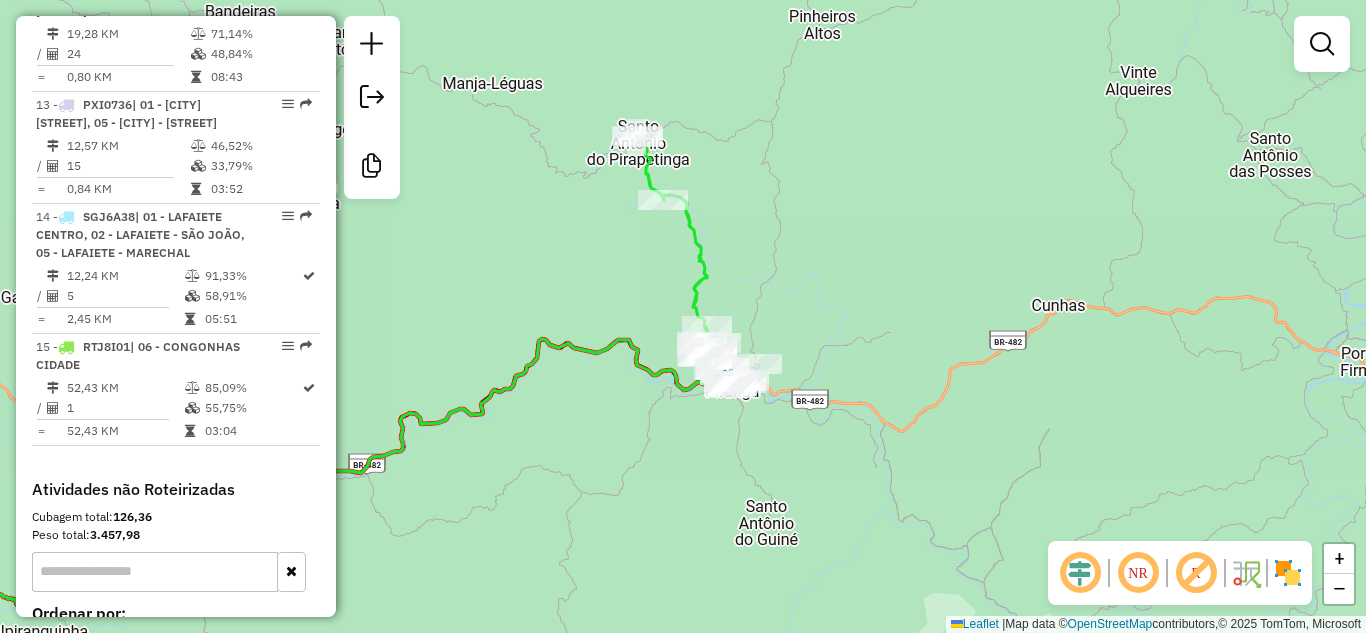 drag, startPoint x: 779, startPoint y: 299, endPoint x: 935, endPoint y: 280, distance: 157.15279 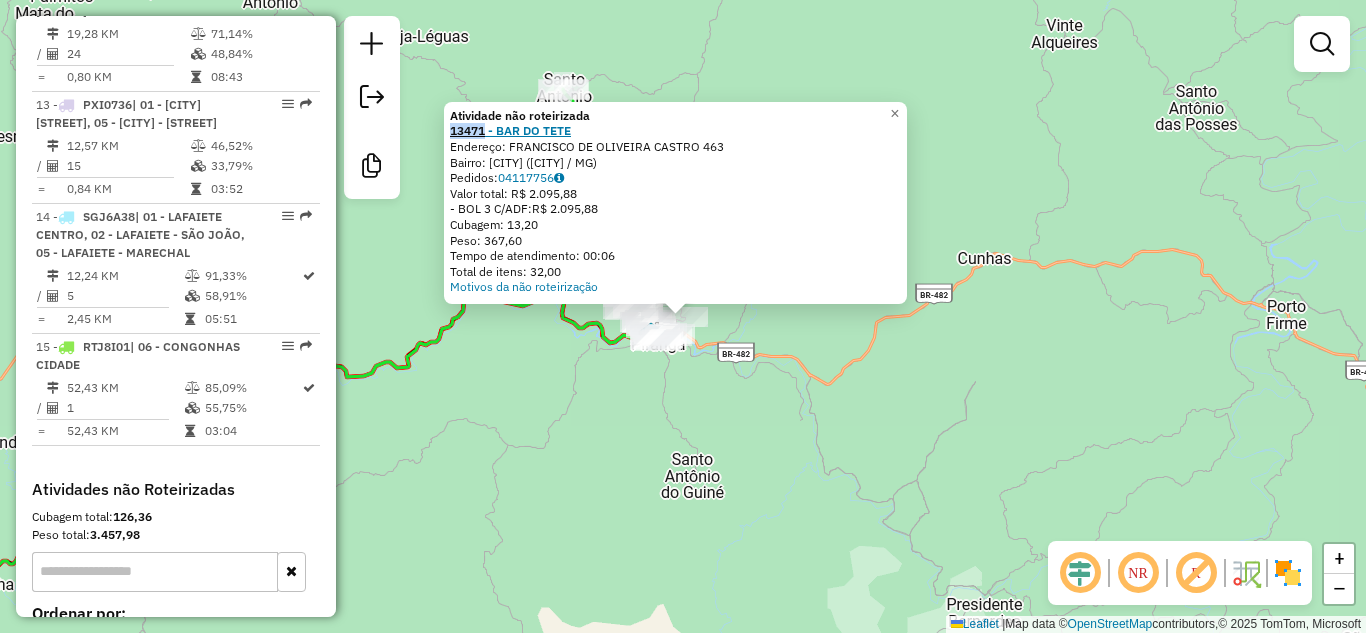 drag, startPoint x: 453, startPoint y: 129, endPoint x: 493, endPoint y: 129, distance: 40 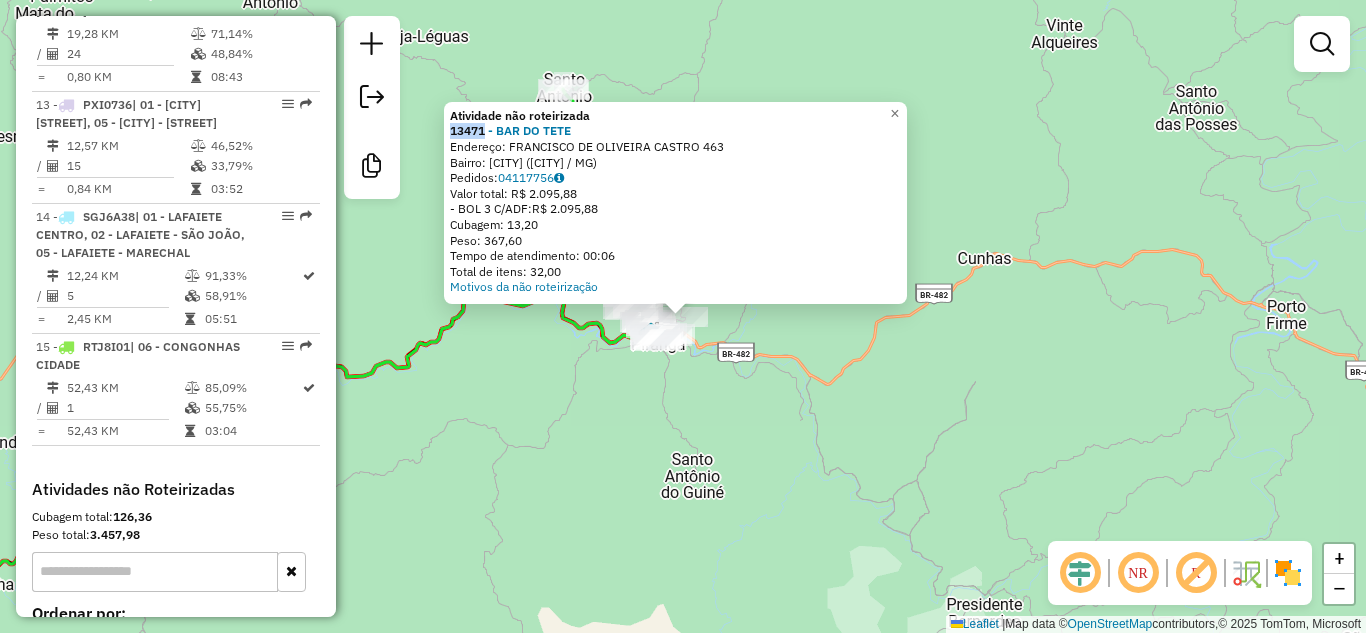 copy on "13471" 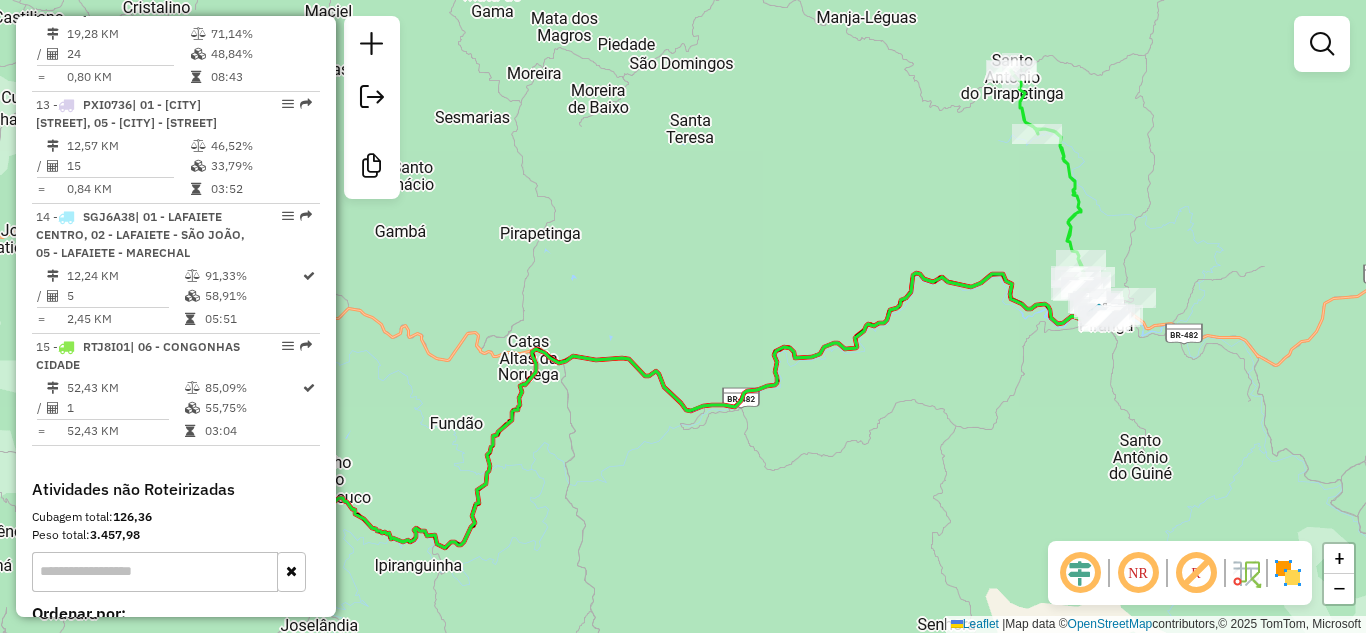 drag, startPoint x: 1041, startPoint y: 433, endPoint x: 1122, endPoint y: 413, distance: 83.43261 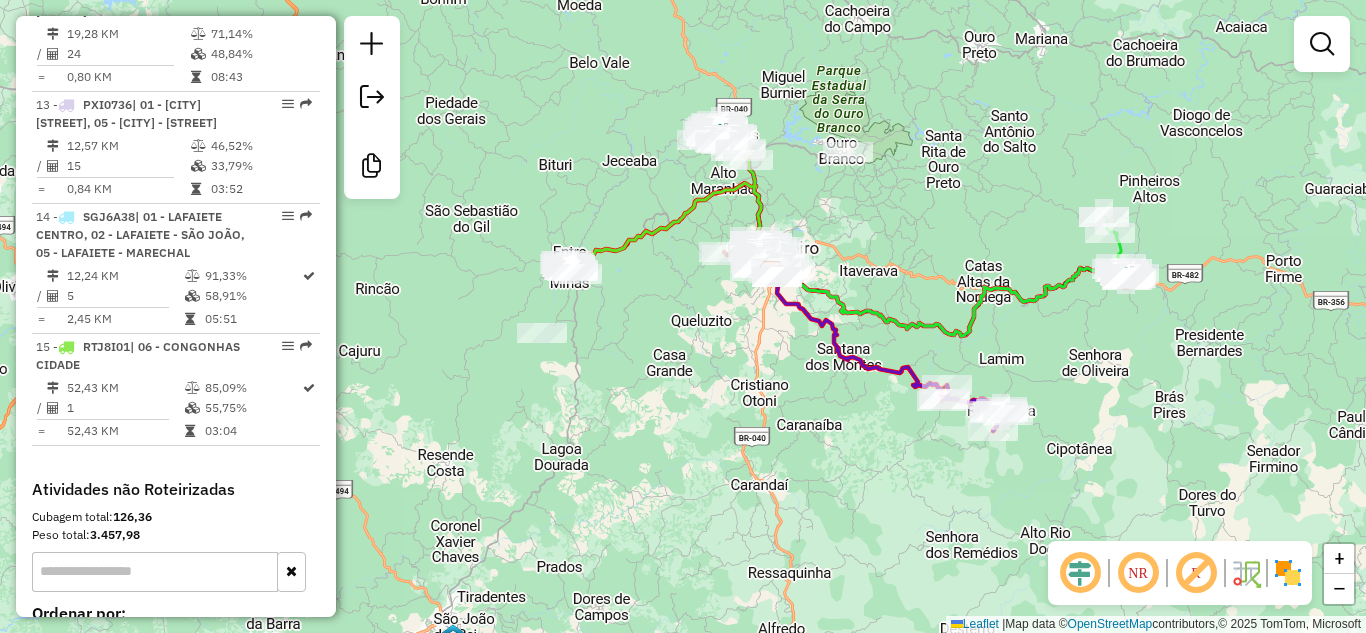 drag, startPoint x: 816, startPoint y: 301, endPoint x: 897, endPoint y: 216, distance: 117.413795 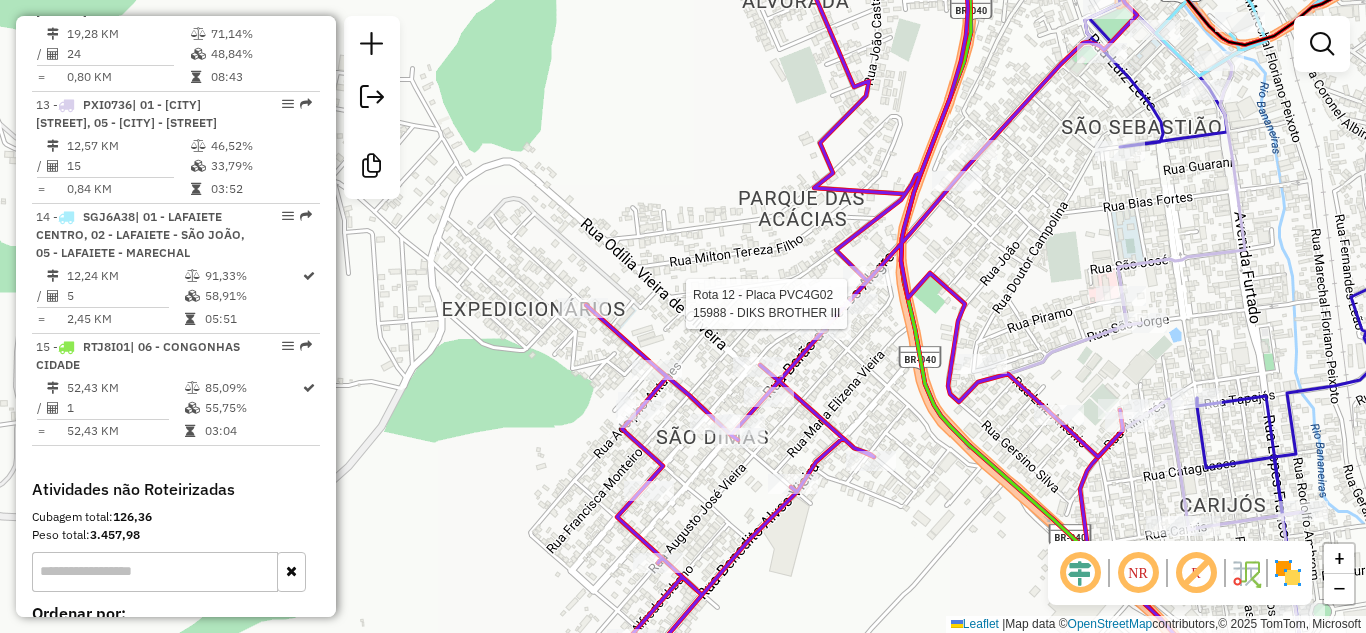 select on "**********" 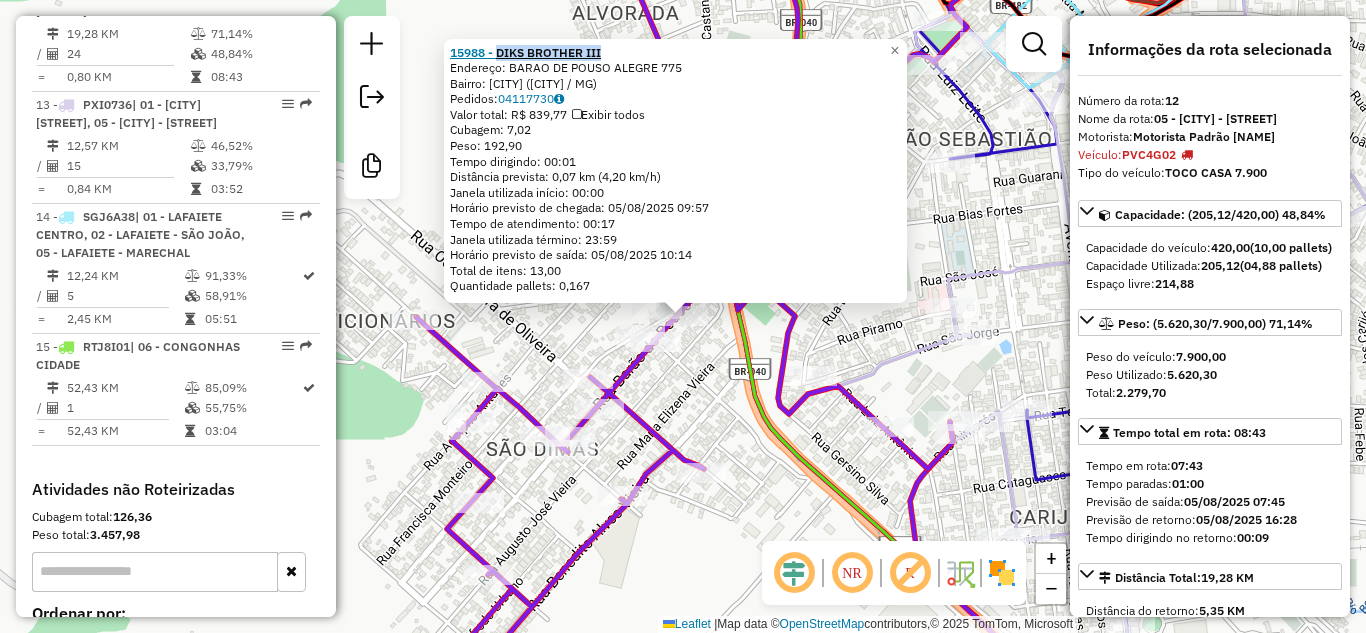 drag, startPoint x: 619, startPoint y: 52, endPoint x: 506, endPoint y: 51, distance: 113.004425 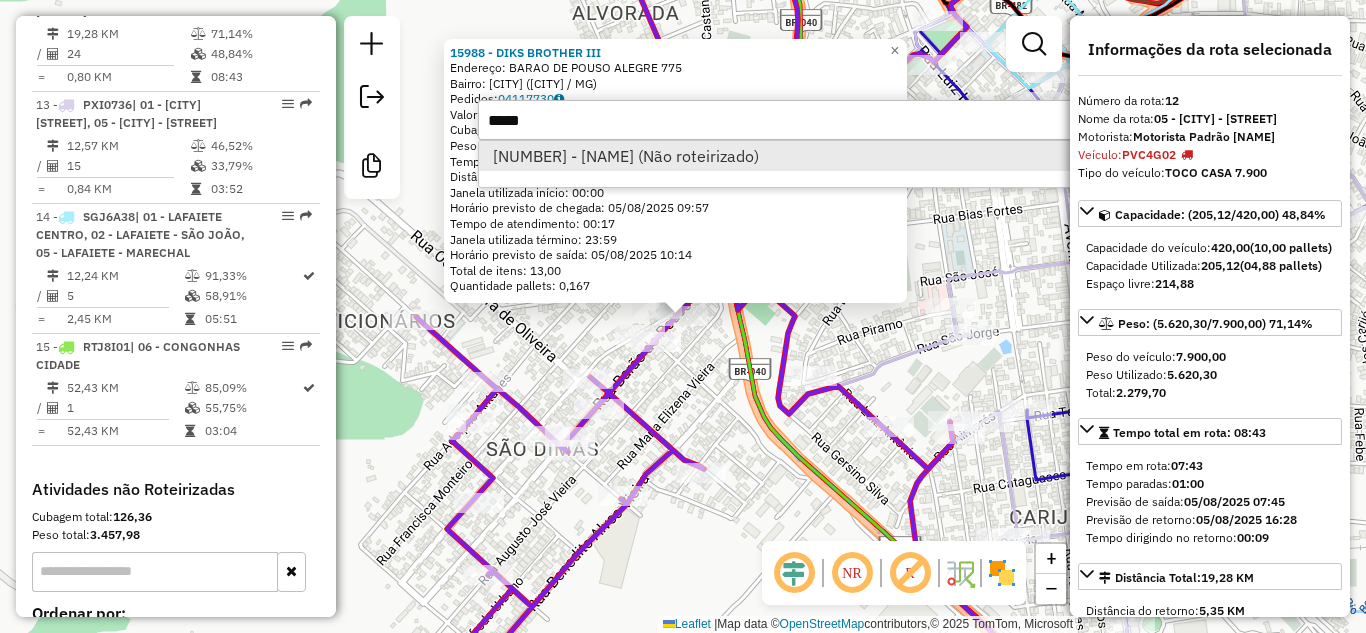 type on "*****" 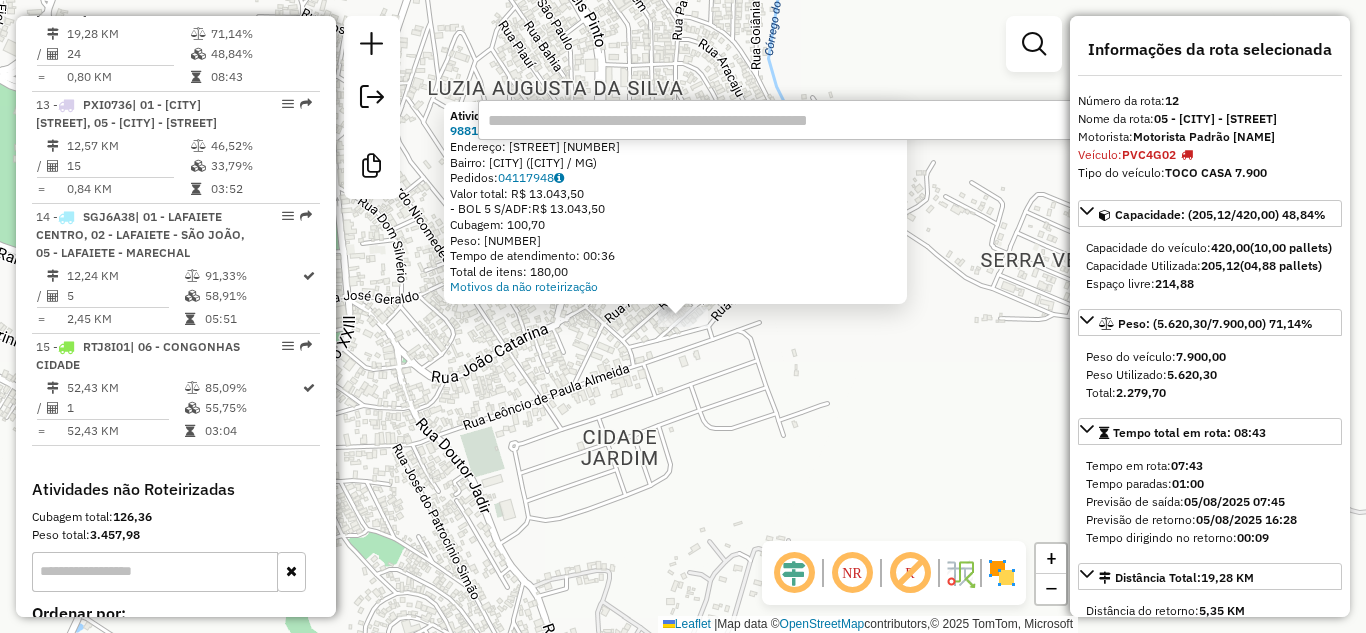 paste on "*****" 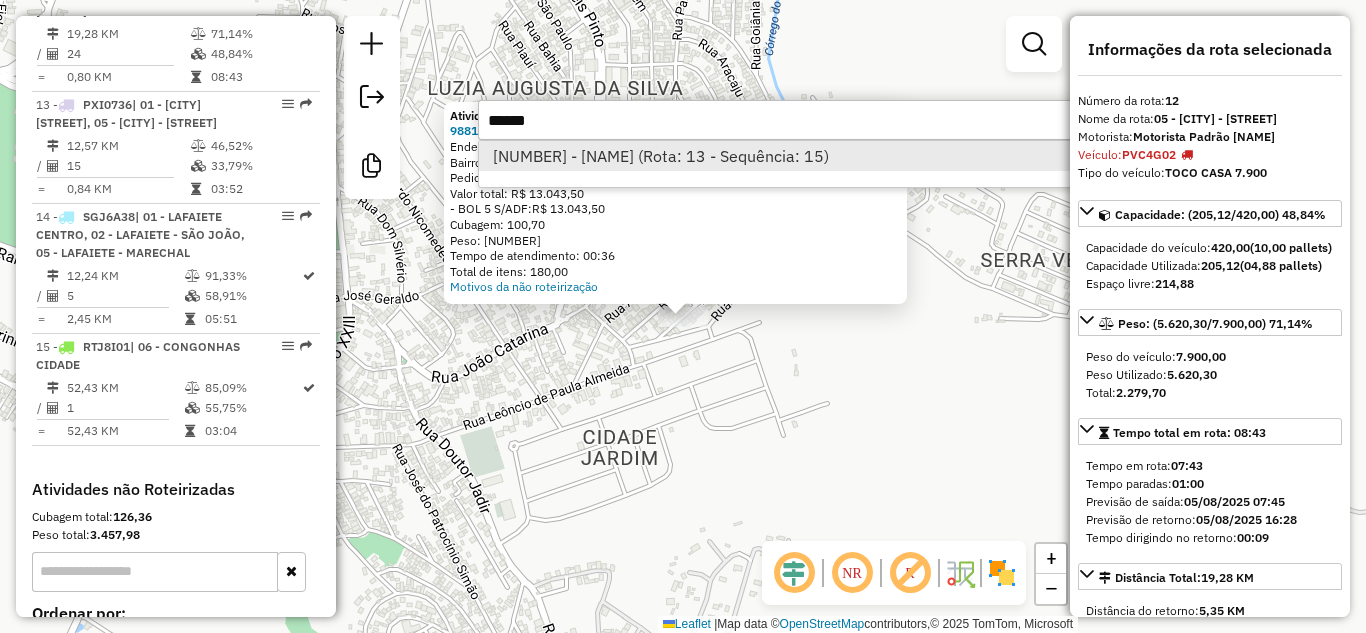 click on "[NUMBER] - [NAME] (Rota: 13 - Sequência: 15)" at bounding box center [778, 156] 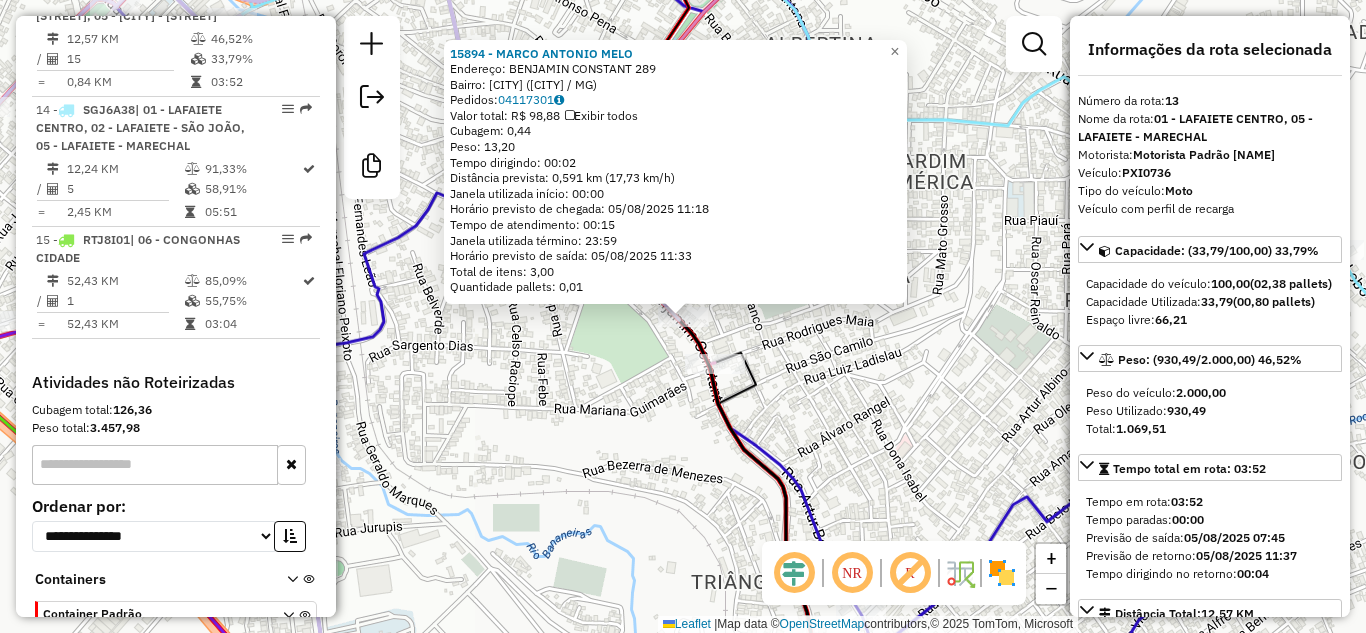 scroll, scrollTop: 2222, scrollLeft: 0, axis: vertical 